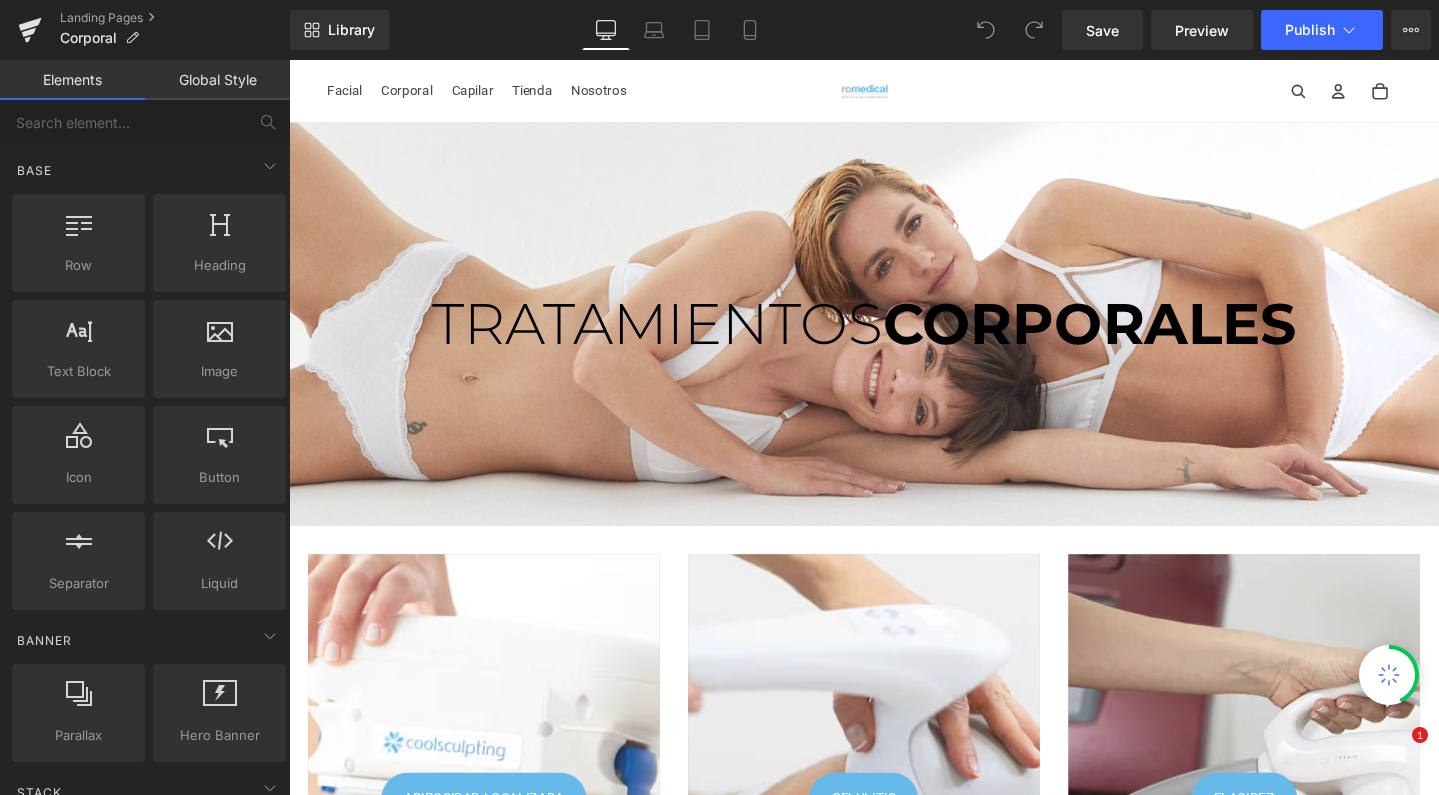 scroll, scrollTop: 0, scrollLeft: 0, axis: both 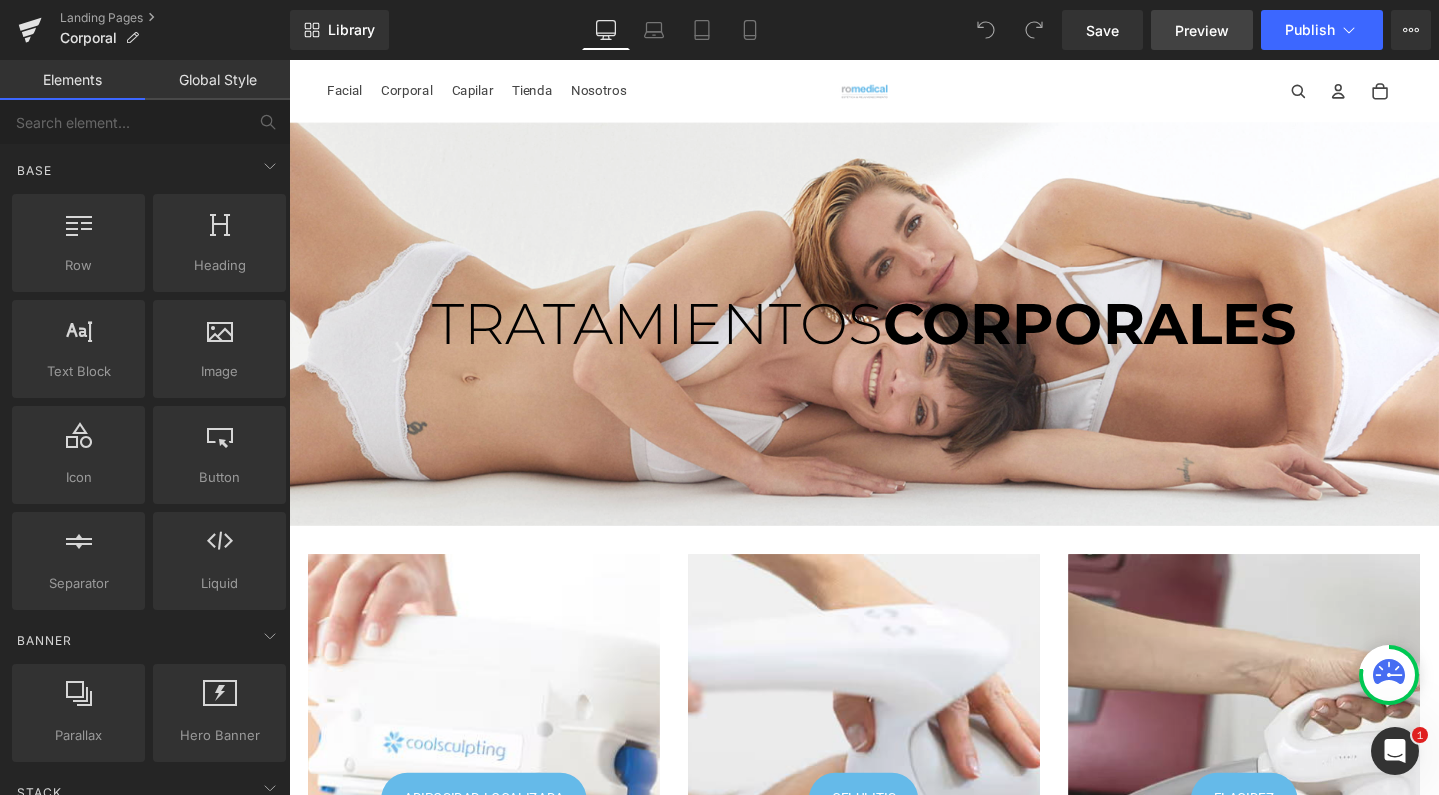 click on "Preview" at bounding box center (1202, 30) 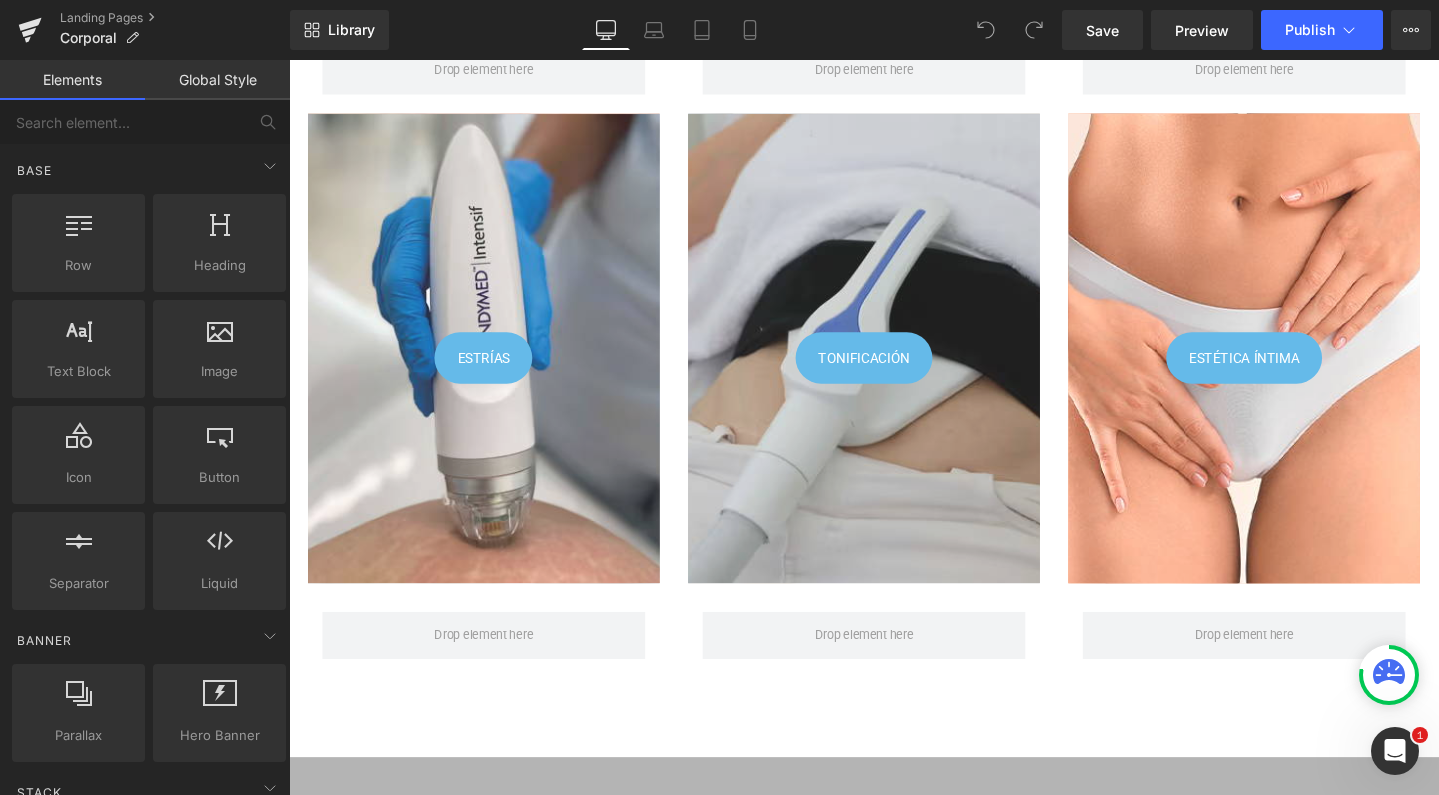 scroll, scrollTop: 1038, scrollLeft: 0, axis: vertical 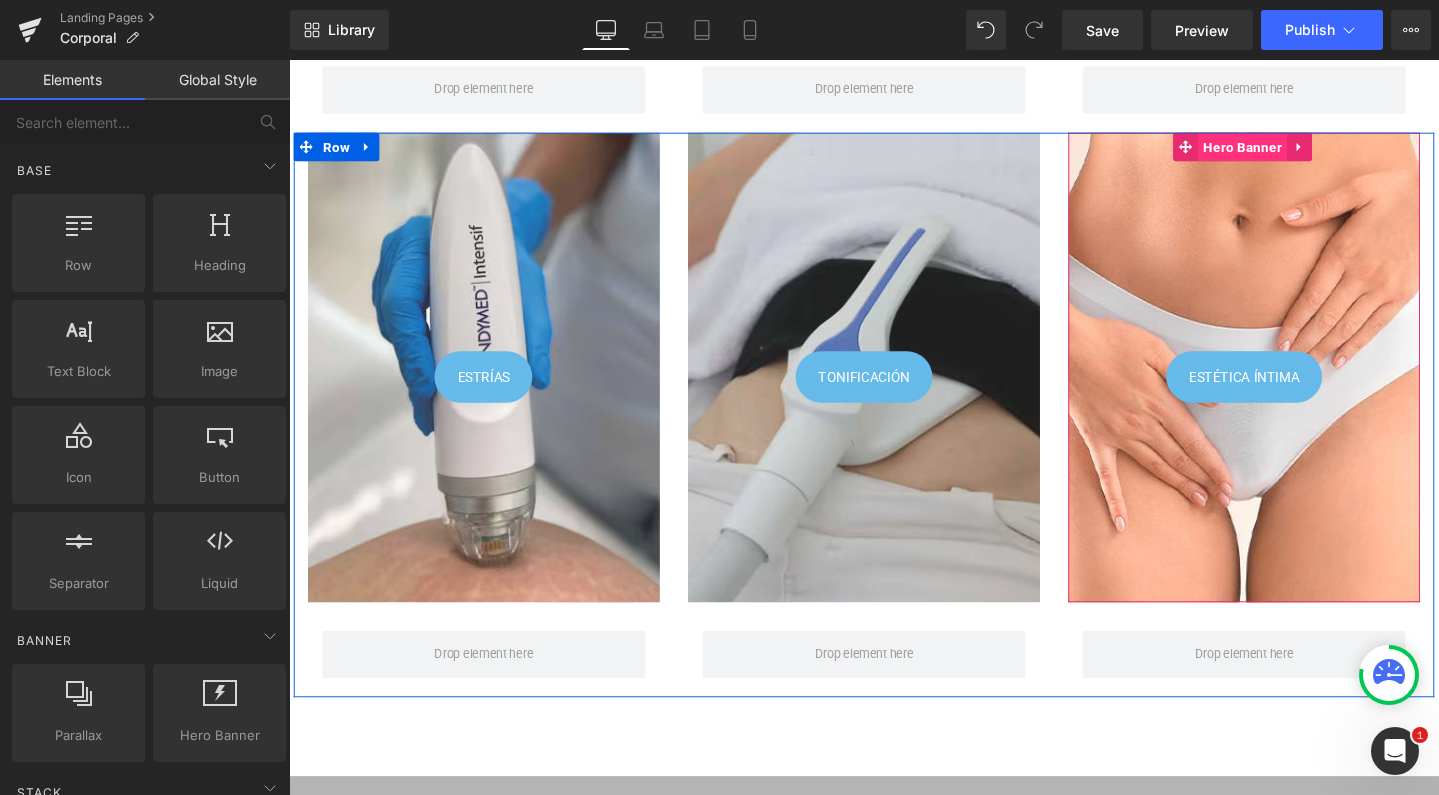 click on "Hero Banner" at bounding box center (1292, 152) 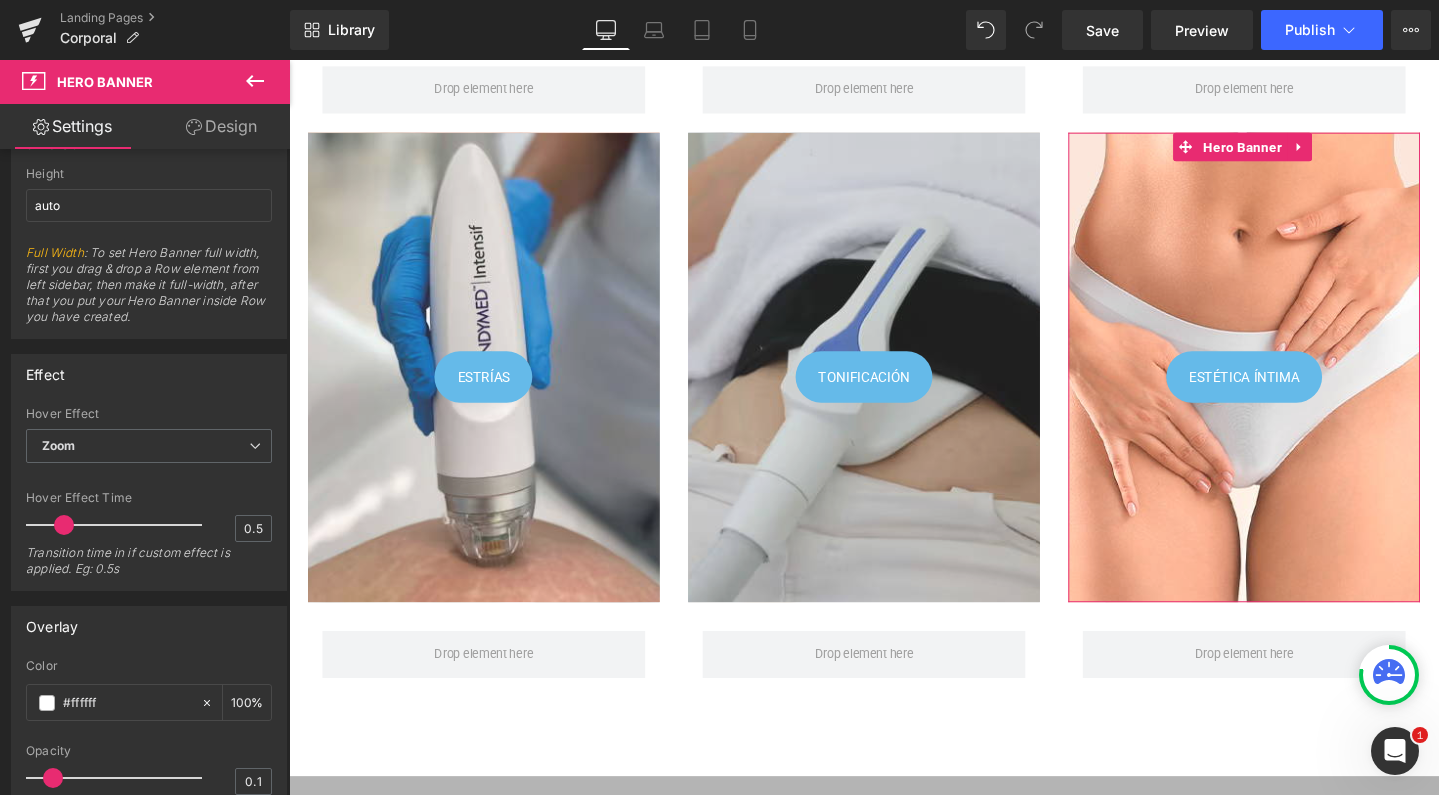 scroll, scrollTop: 1094, scrollLeft: 0, axis: vertical 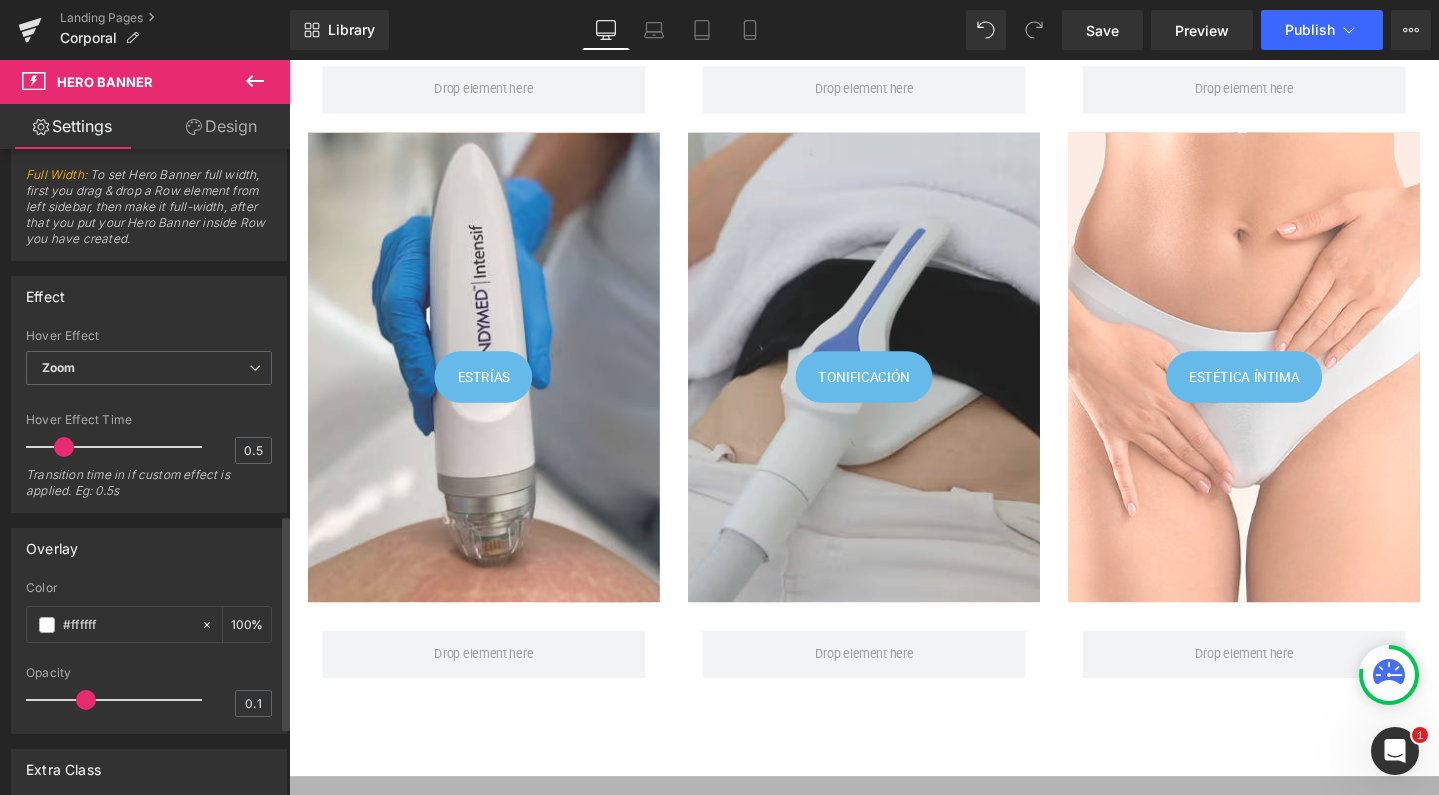 drag, startPoint x: 52, startPoint y: 700, endPoint x: 88, endPoint y: 701, distance: 36.013885 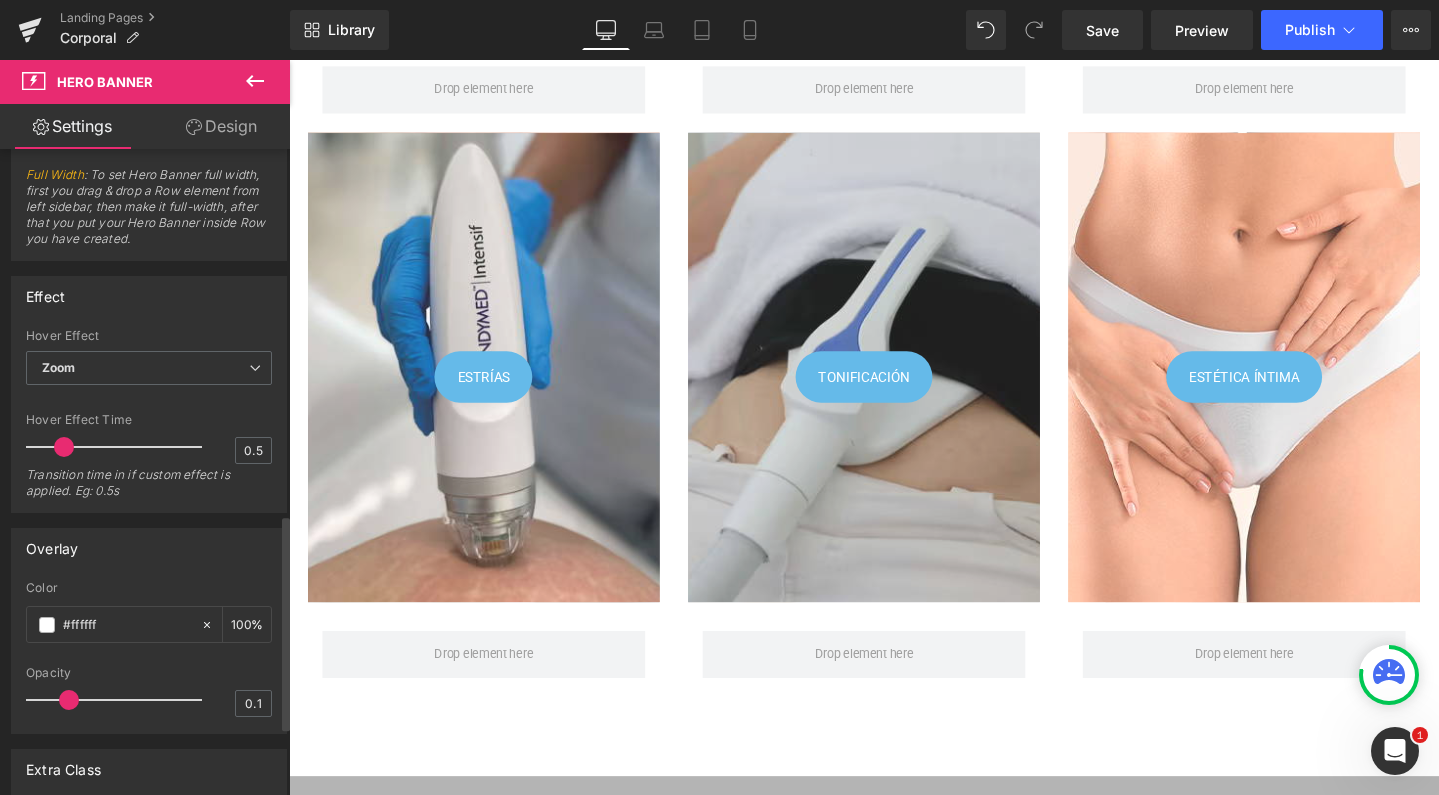 click at bounding box center (119, 700) 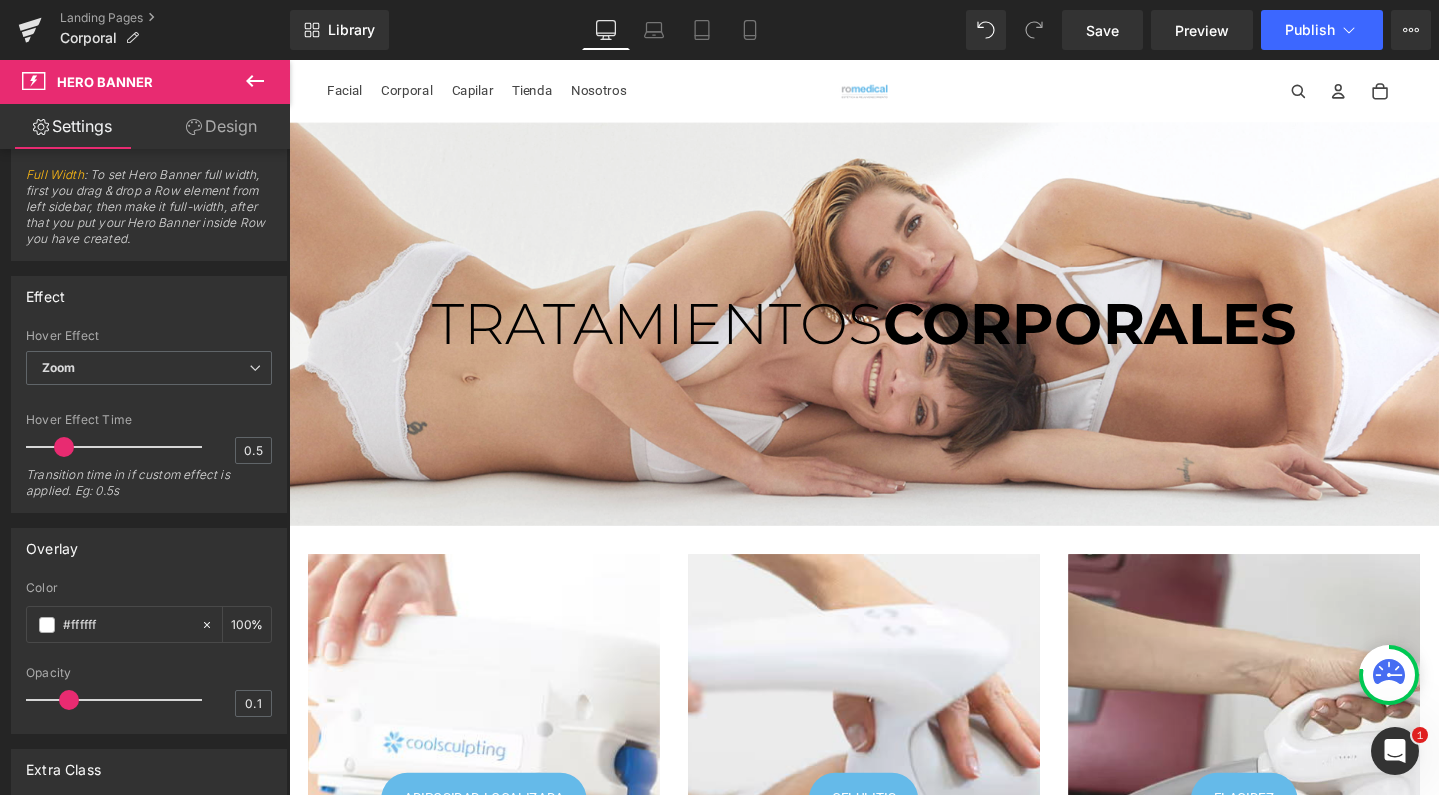 scroll, scrollTop: 0, scrollLeft: 0, axis: both 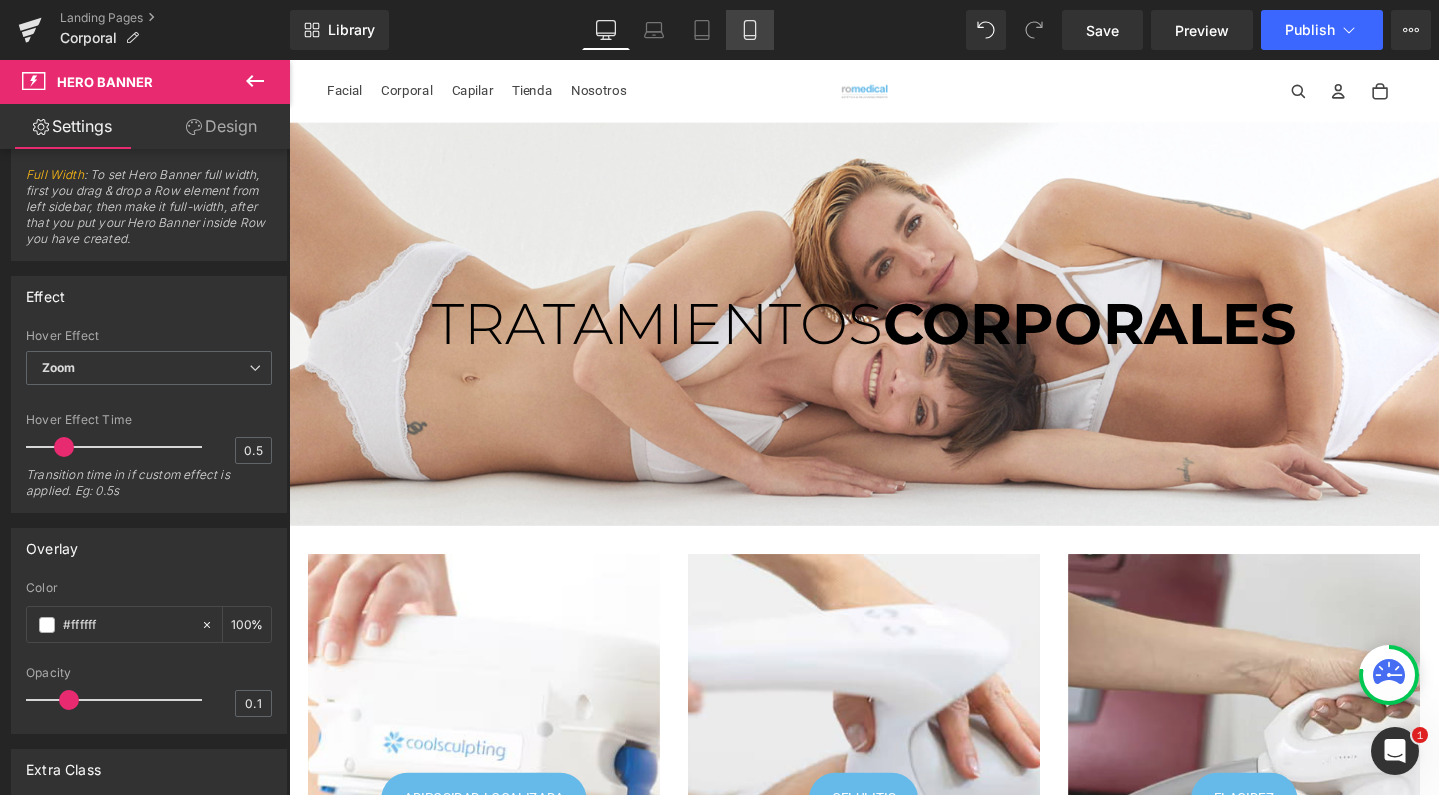 click on "Mobile" at bounding box center [750, 30] 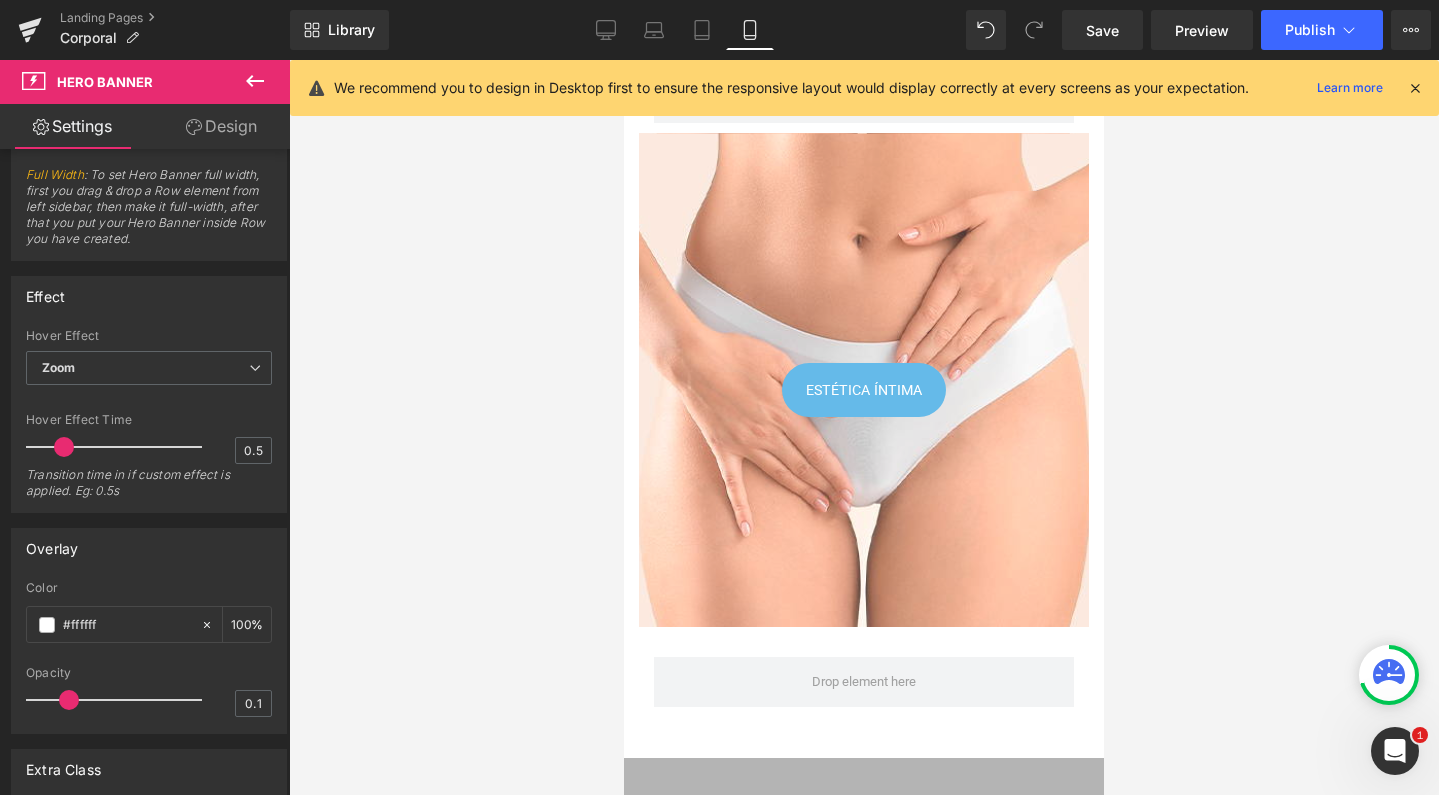 scroll, scrollTop: 3744, scrollLeft: 0, axis: vertical 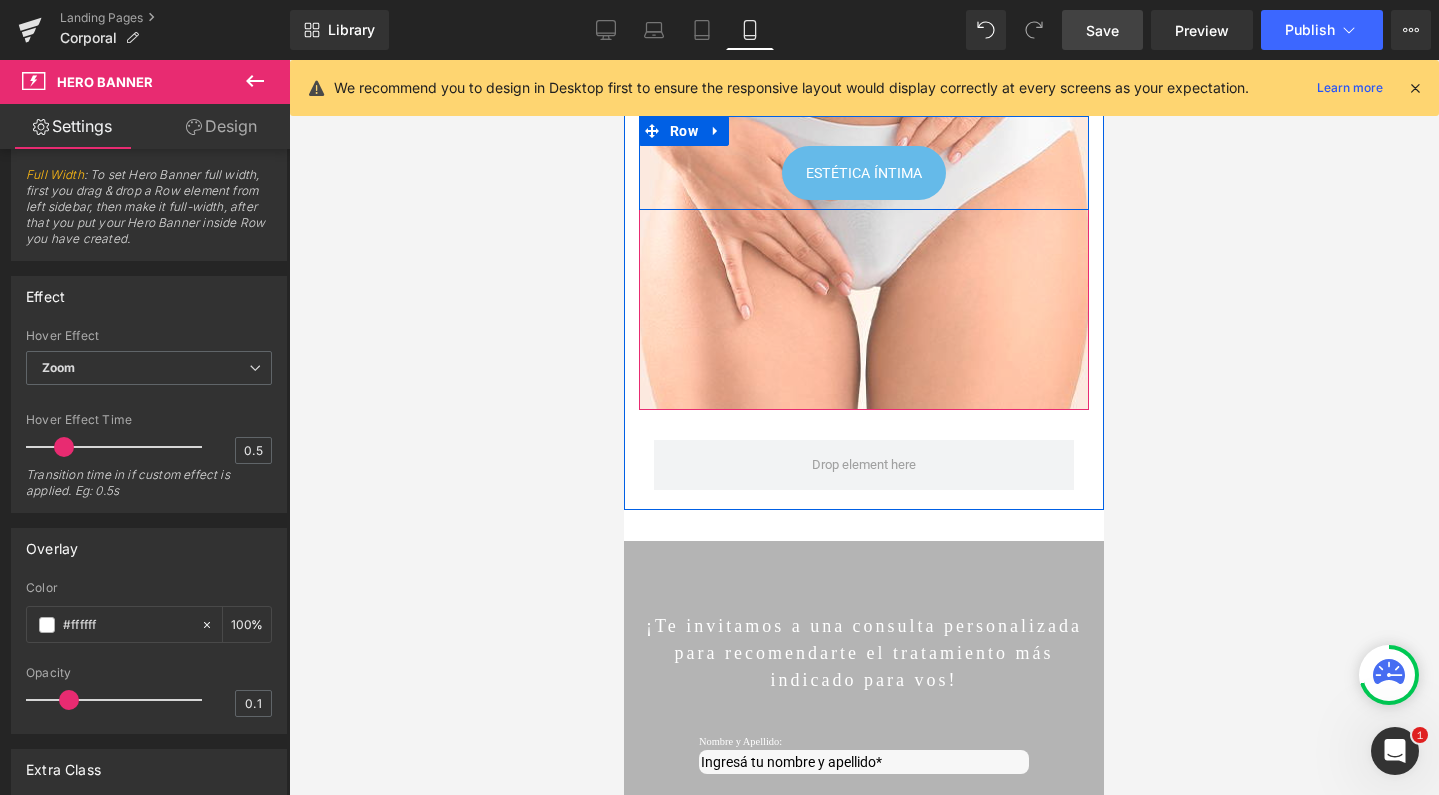 click on "Save" at bounding box center [1102, 30] 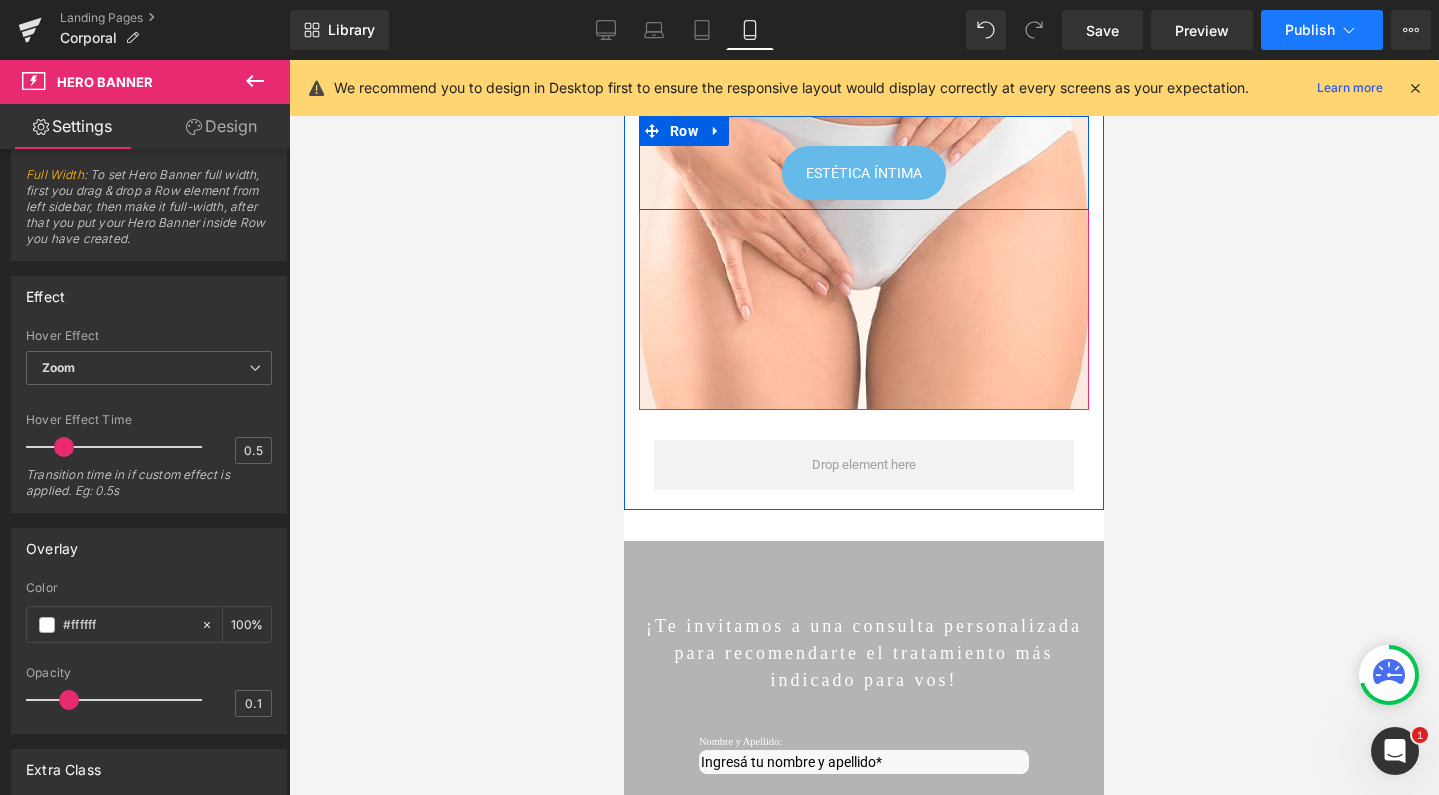 click on "Publish" at bounding box center (1322, 30) 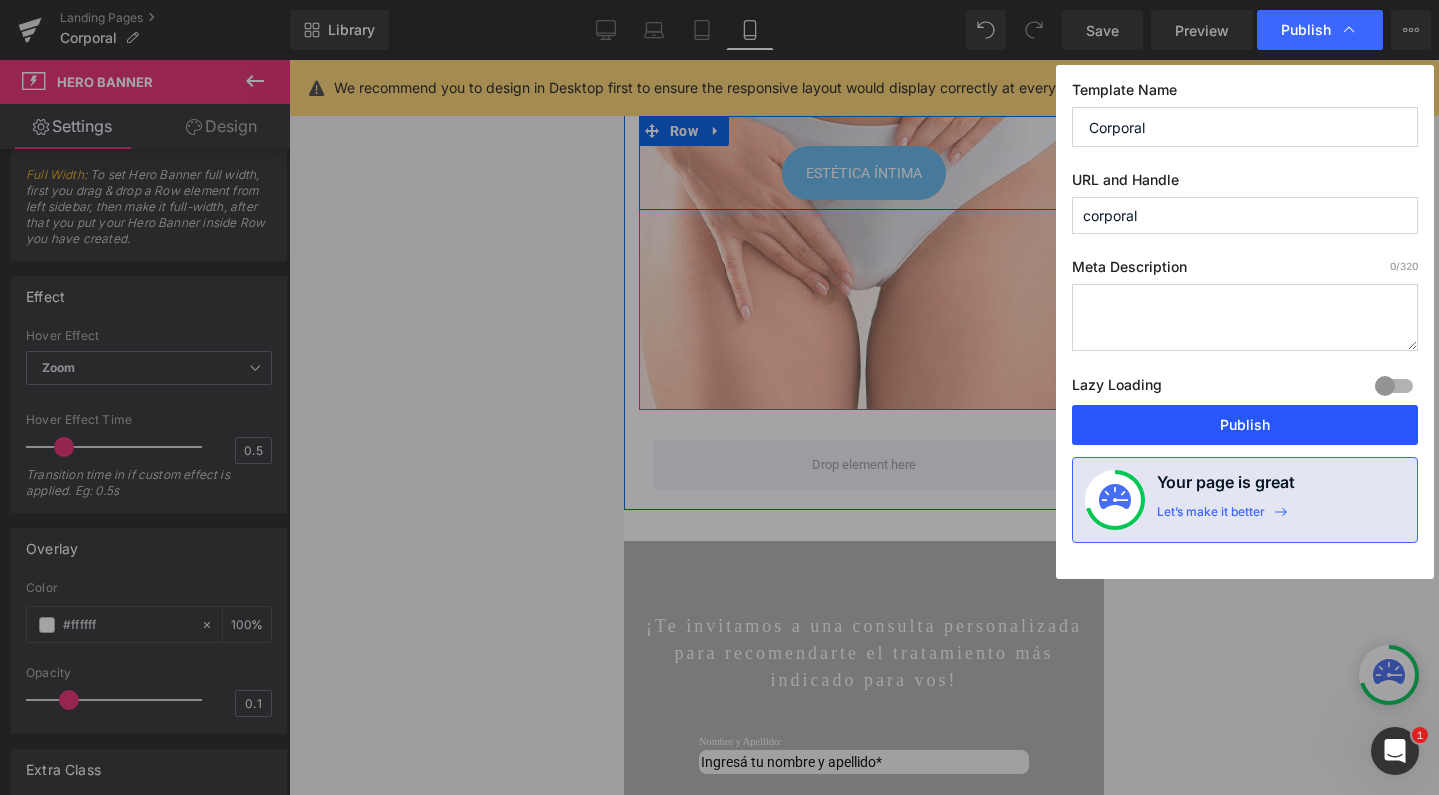 click on "Publish" at bounding box center [1245, 425] 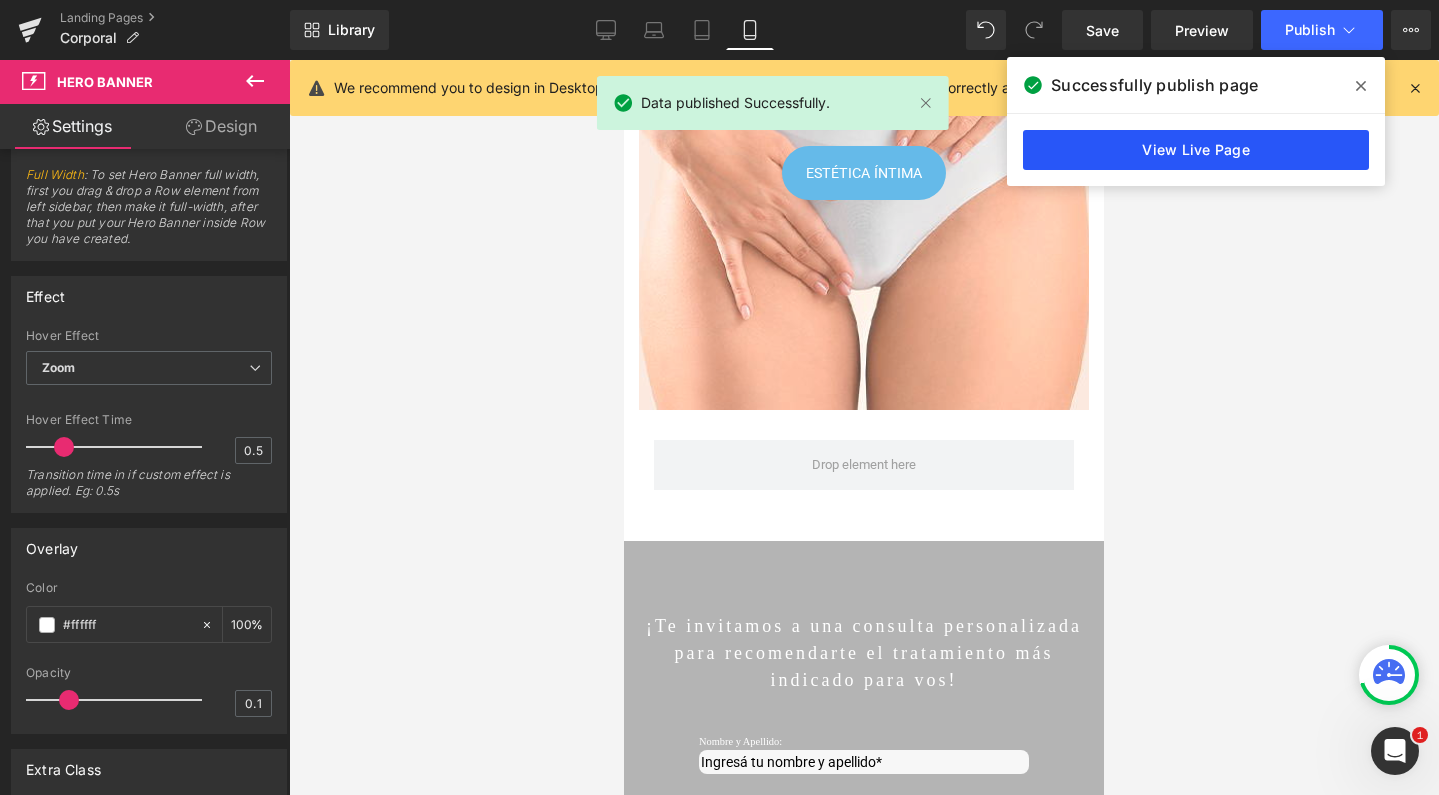 click on "View Live Page" at bounding box center [1196, 150] 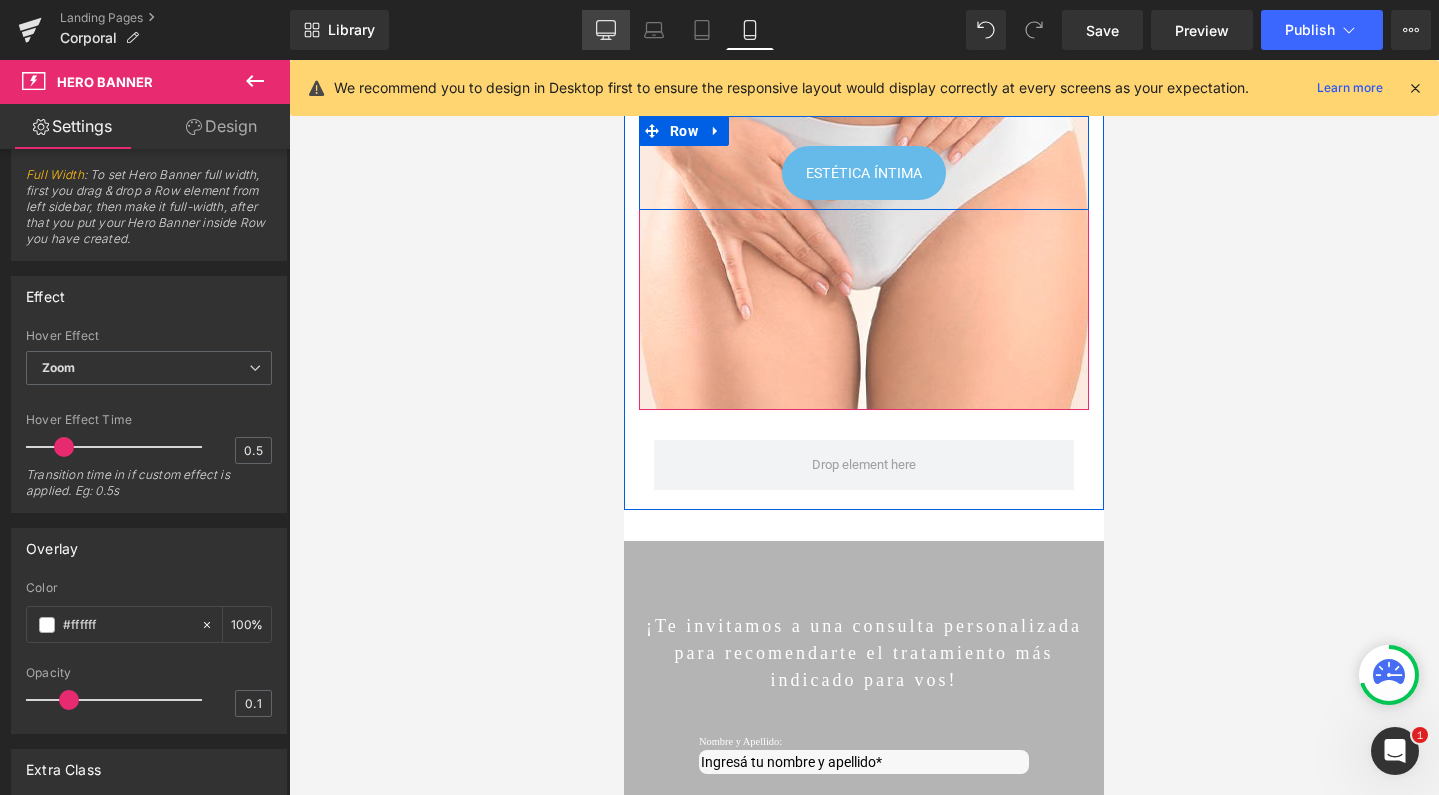 click 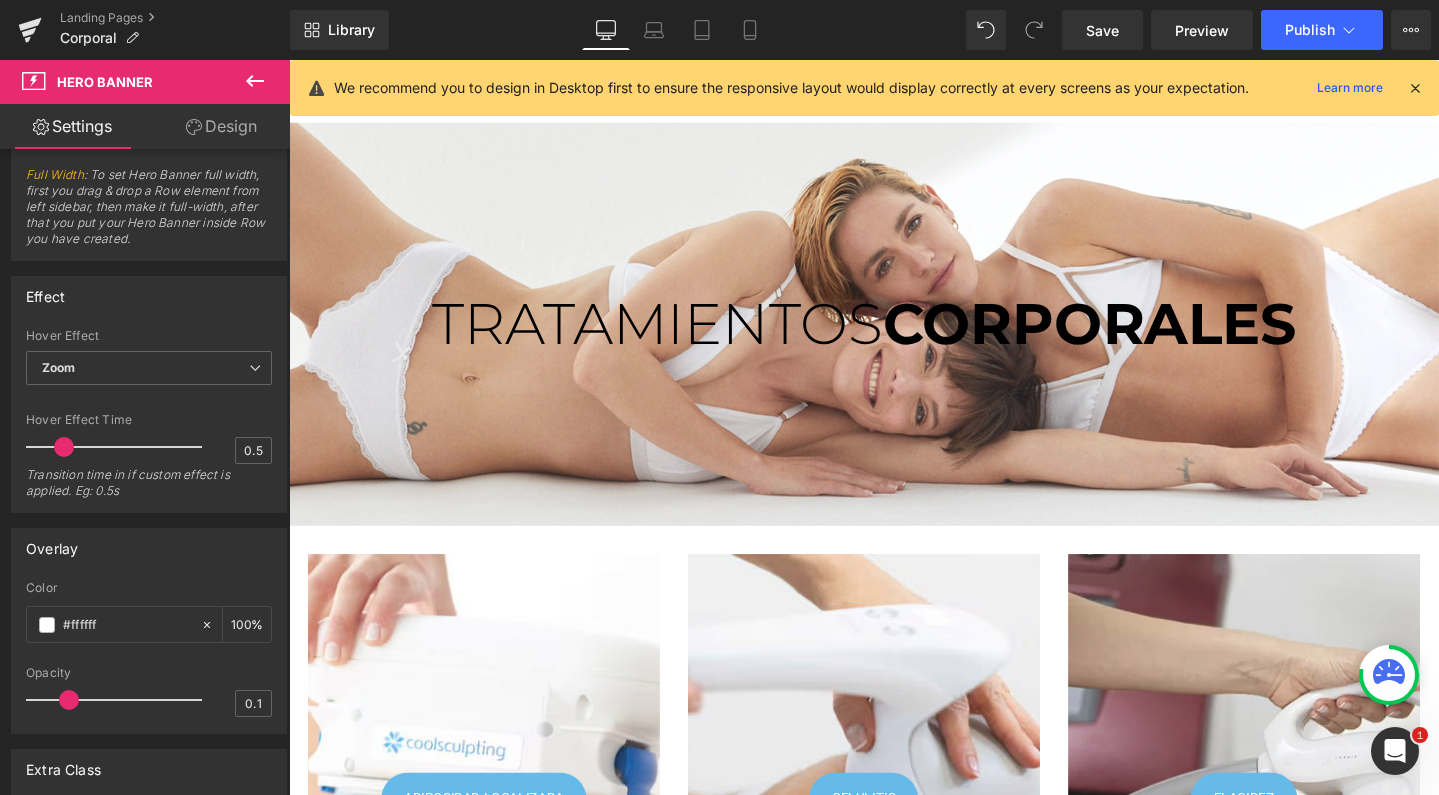 scroll, scrollTop: 0, scrollLeft: 0, axis: both 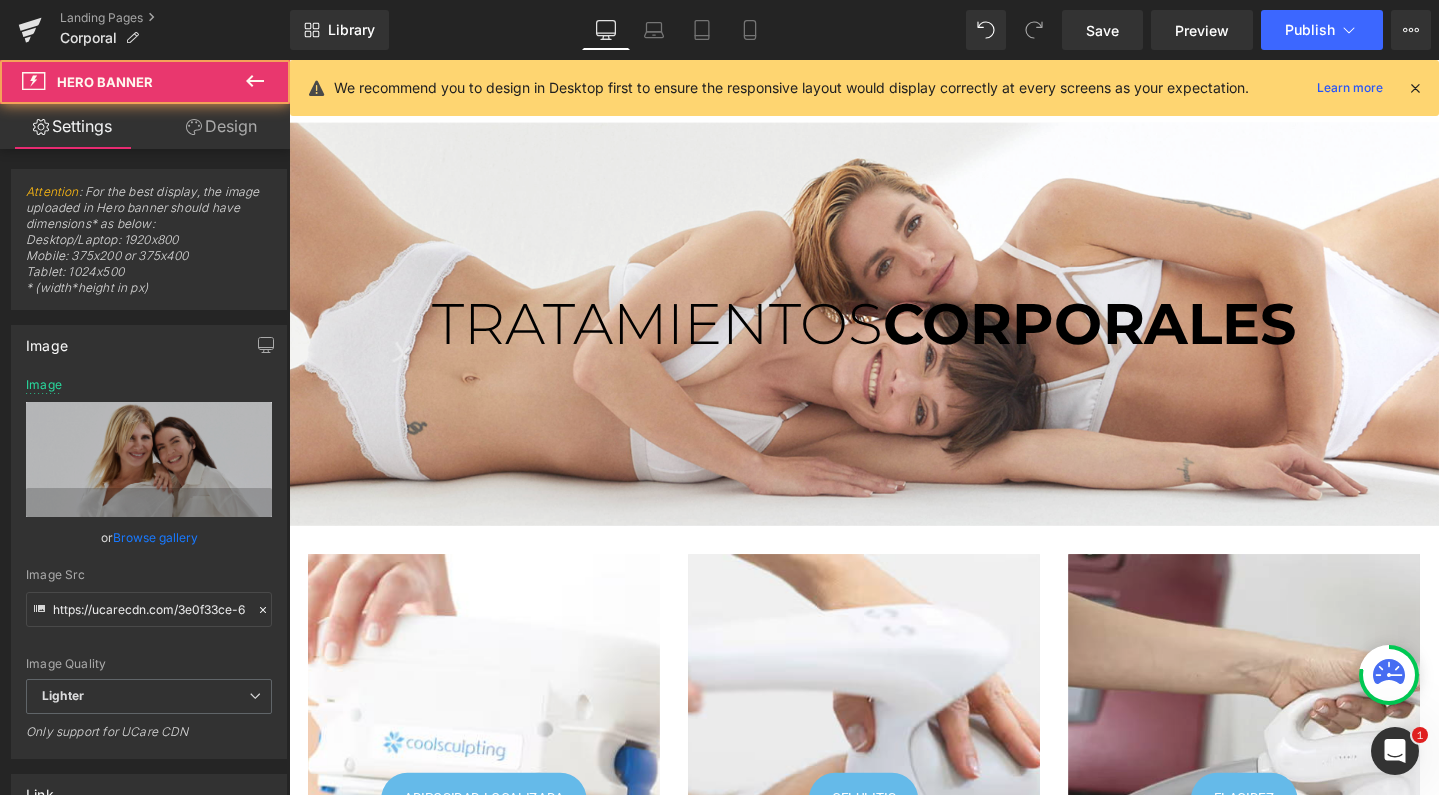 click on "TRATAMIENTOS  CORPORALES Heading         TRATAMIENTOS CORPORALES Heading" at bounding box center [894, 338] 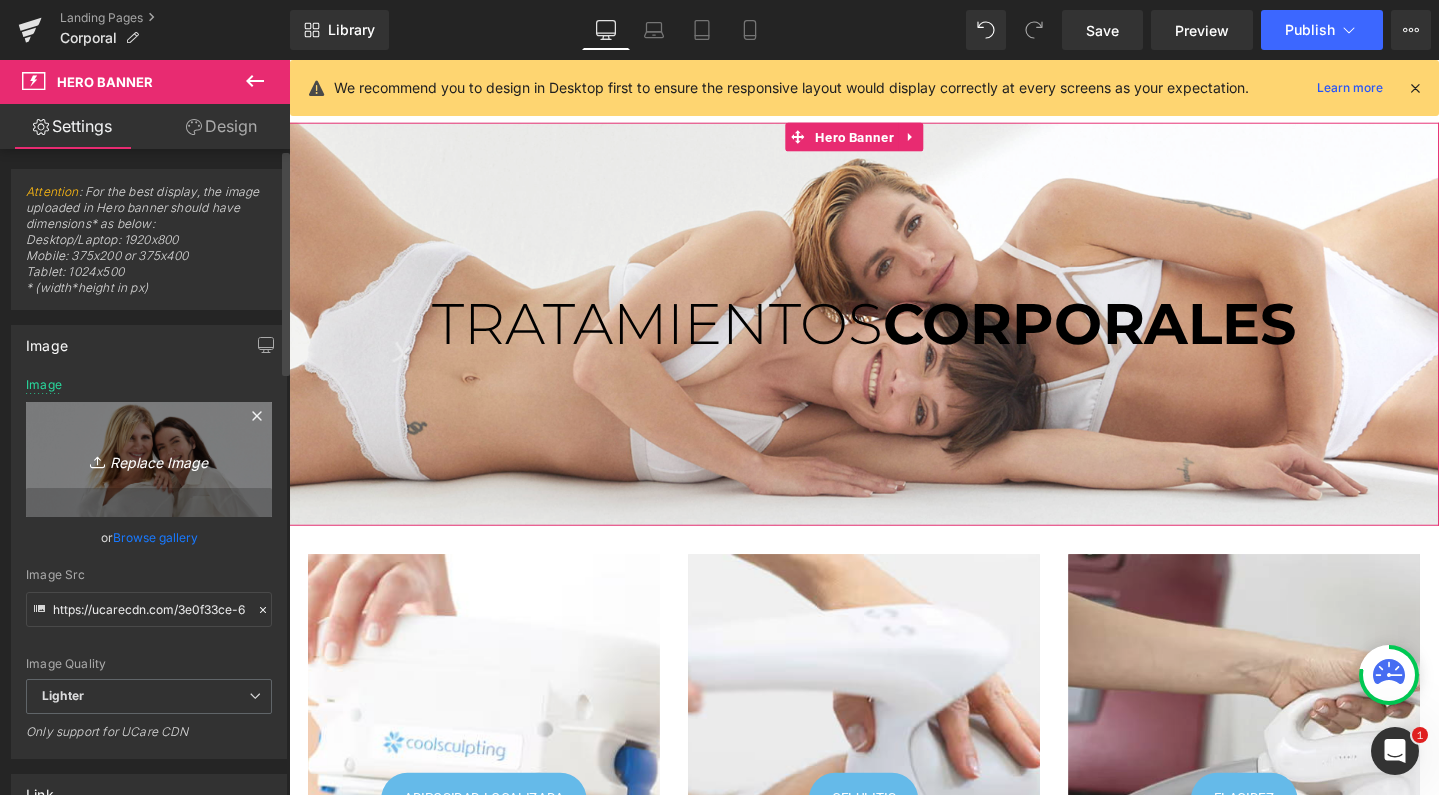 click on "Replace Image" at bounding box center [149, 459] 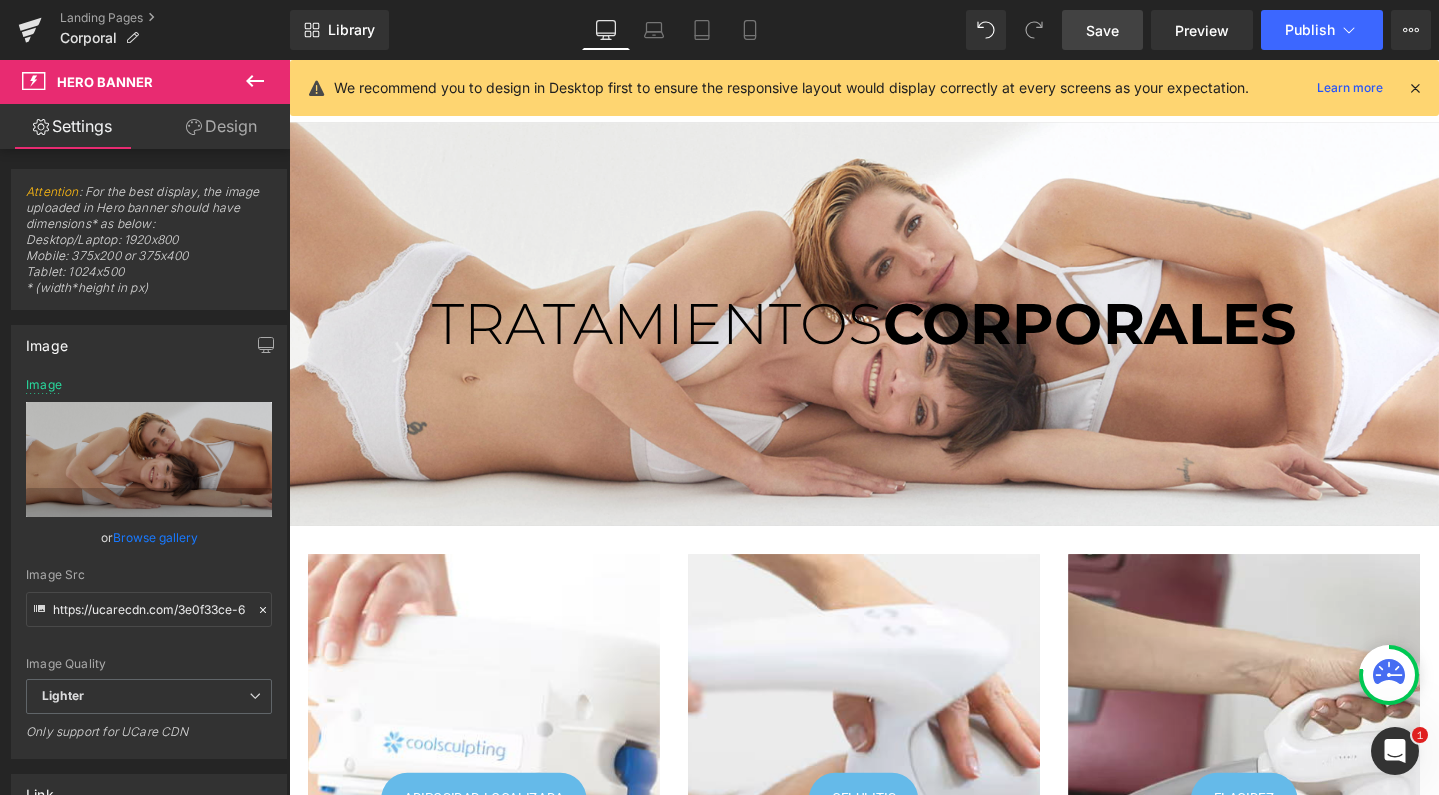 click on "Save" at bounding box center [1102, 30] 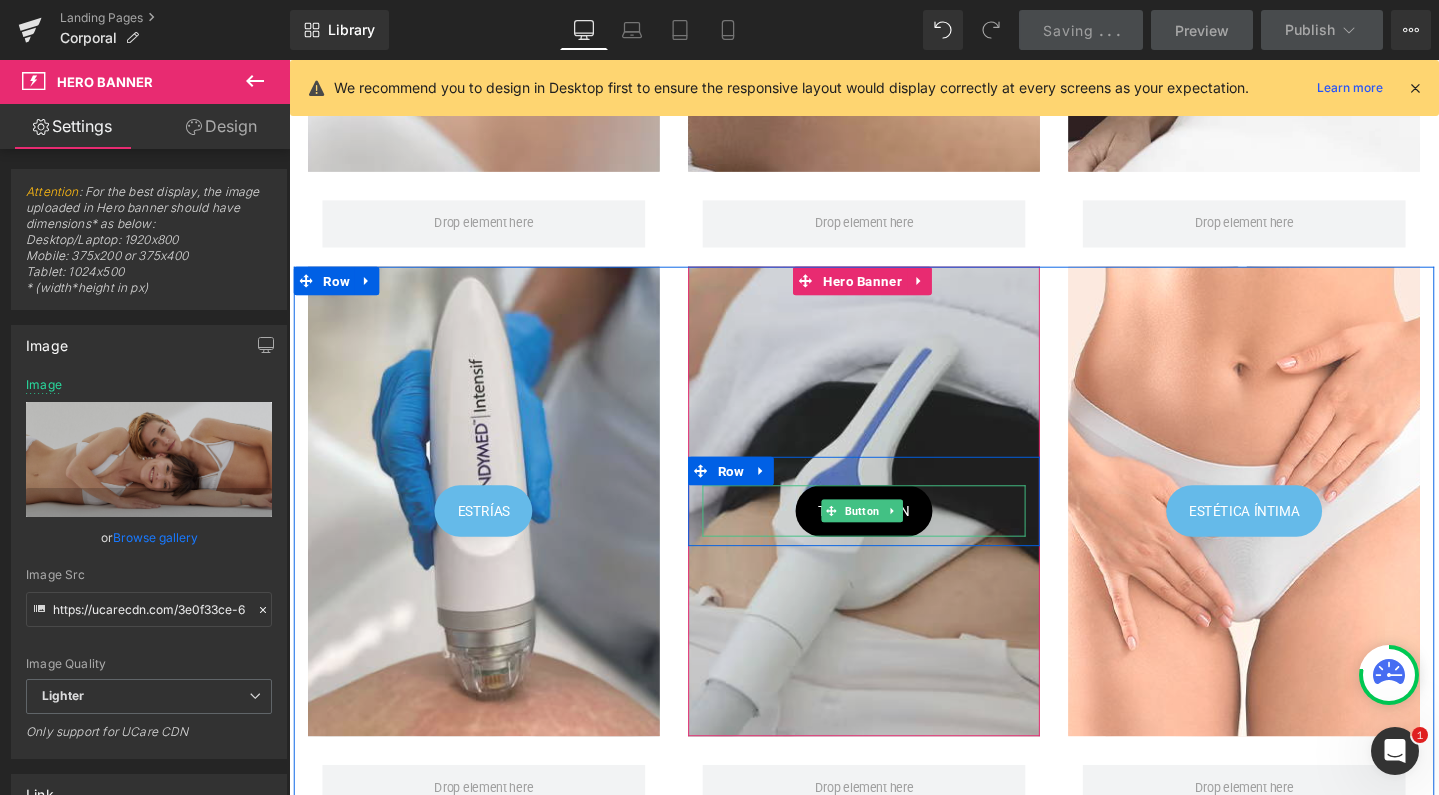 scroll, scrollTop: 893, scrollLeft: 0, axis: vertical 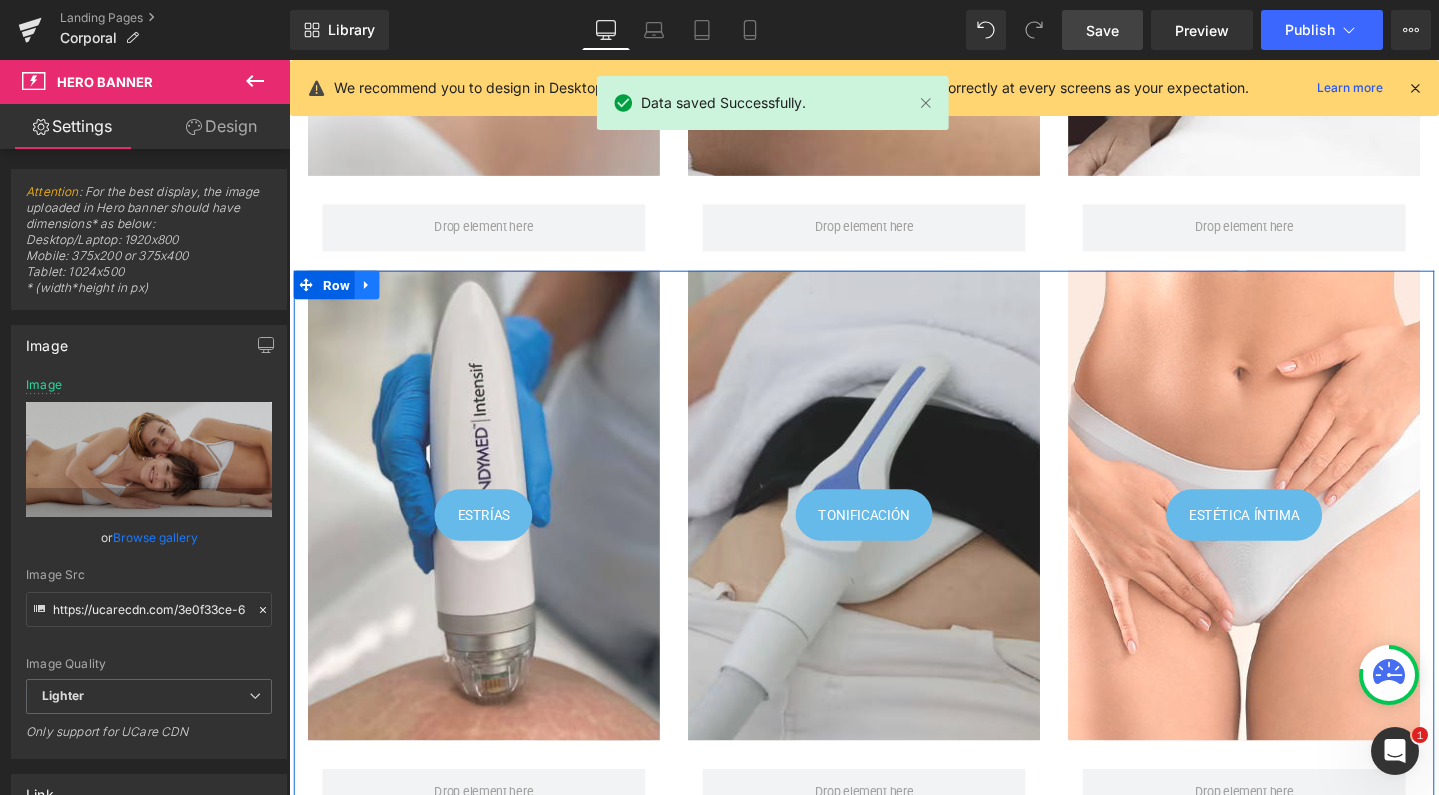 click 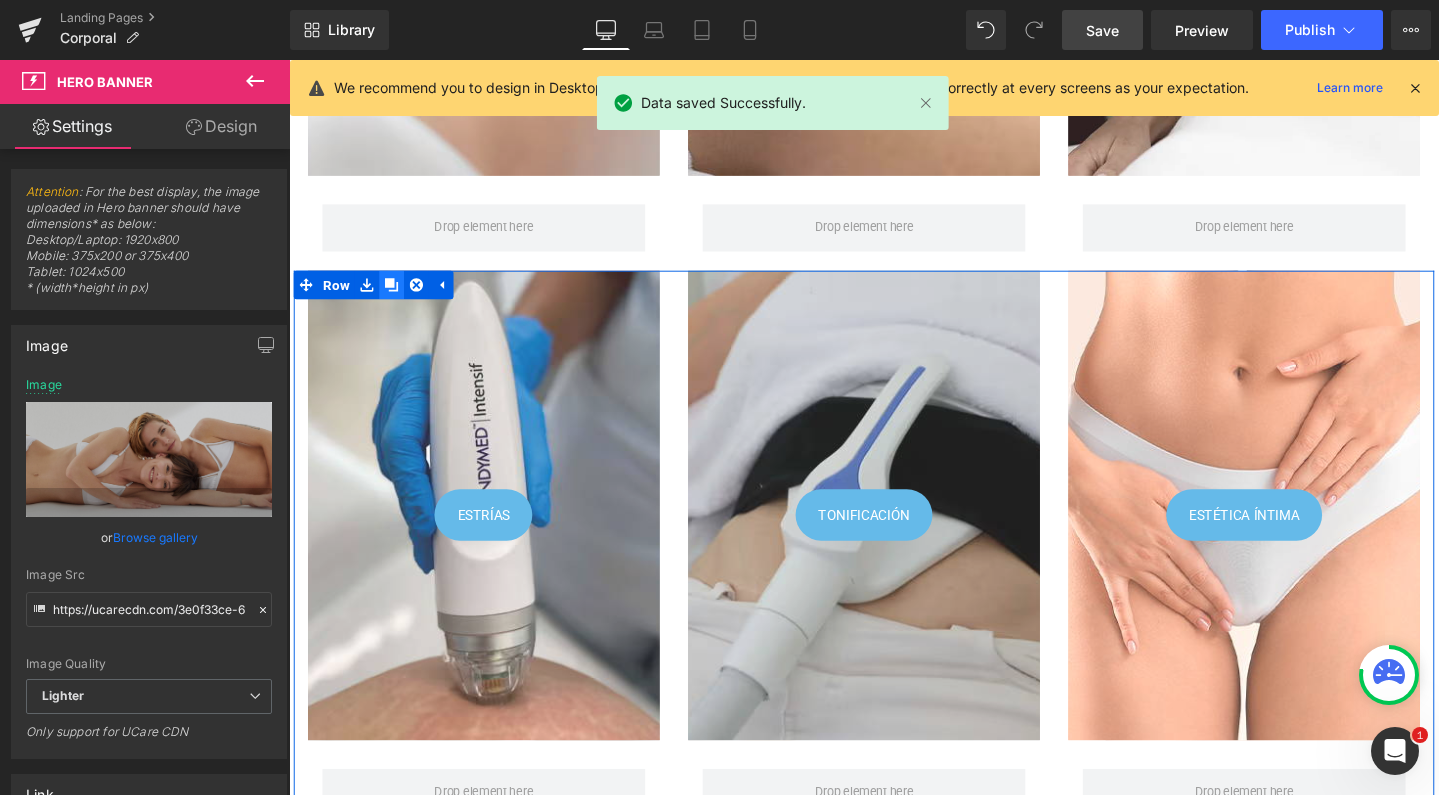 click 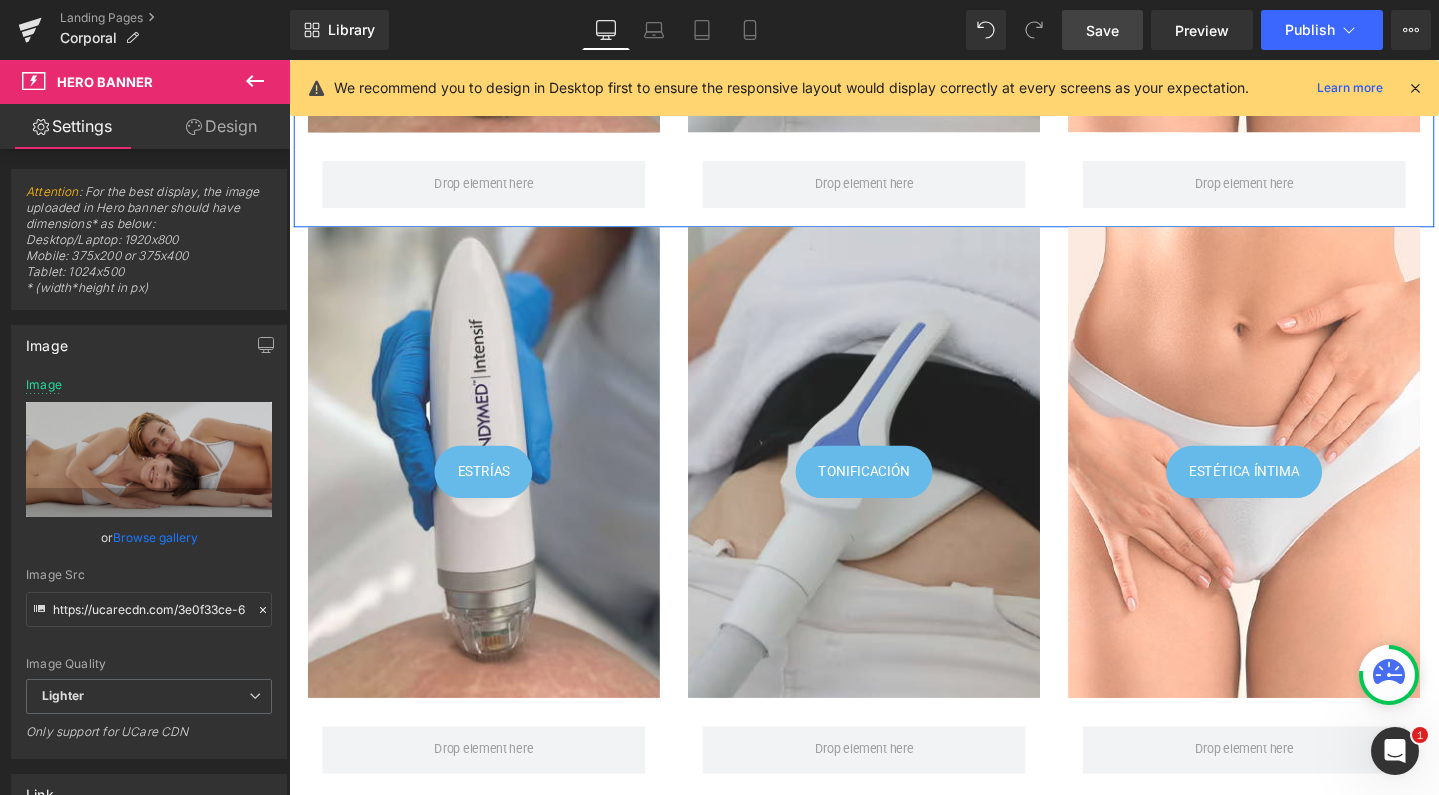 scroll, scrollTop: 1620, scrollLeft: 0, axis: vertical 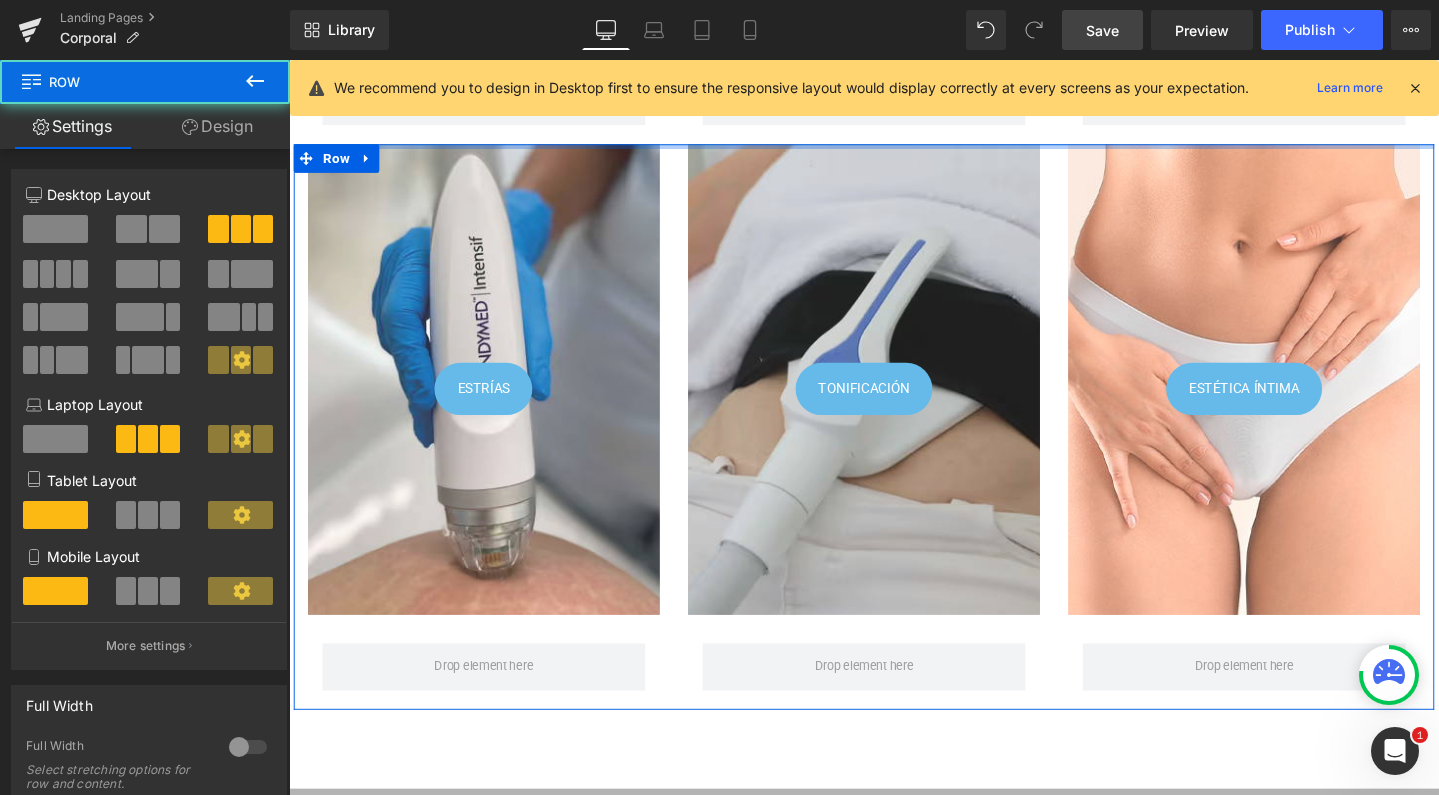 click at bounding box center (894, 151) 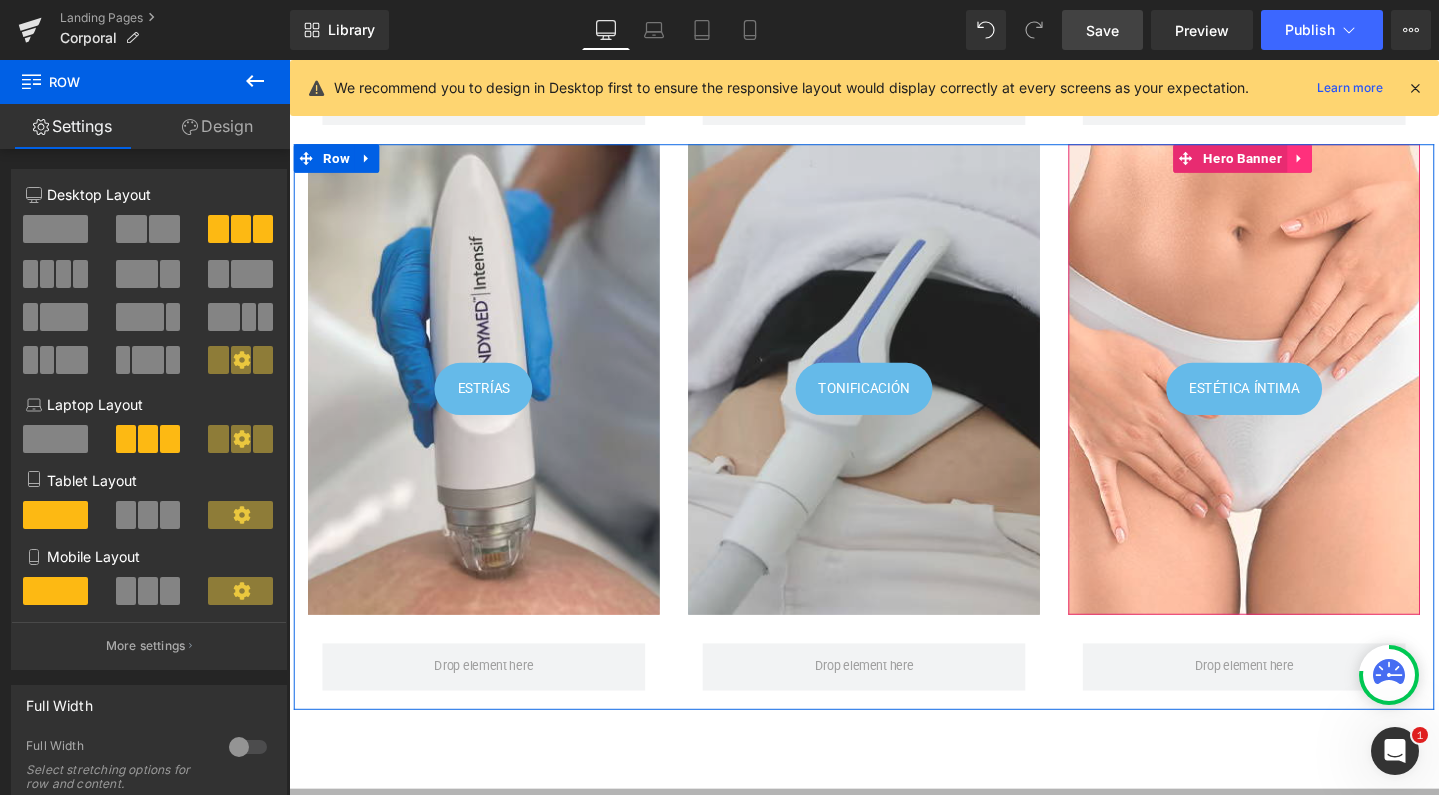 click at bounding box center (1352, 164) 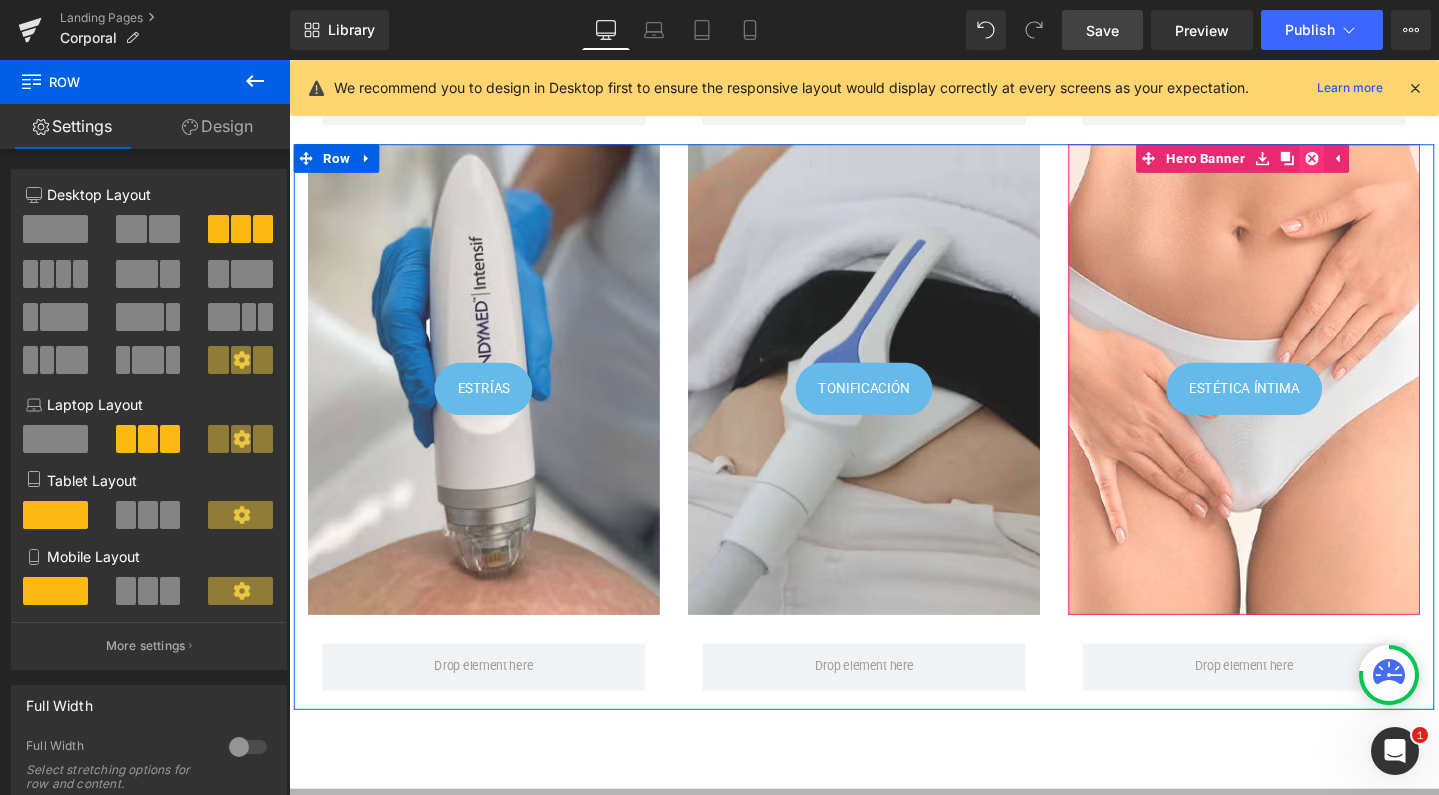 click 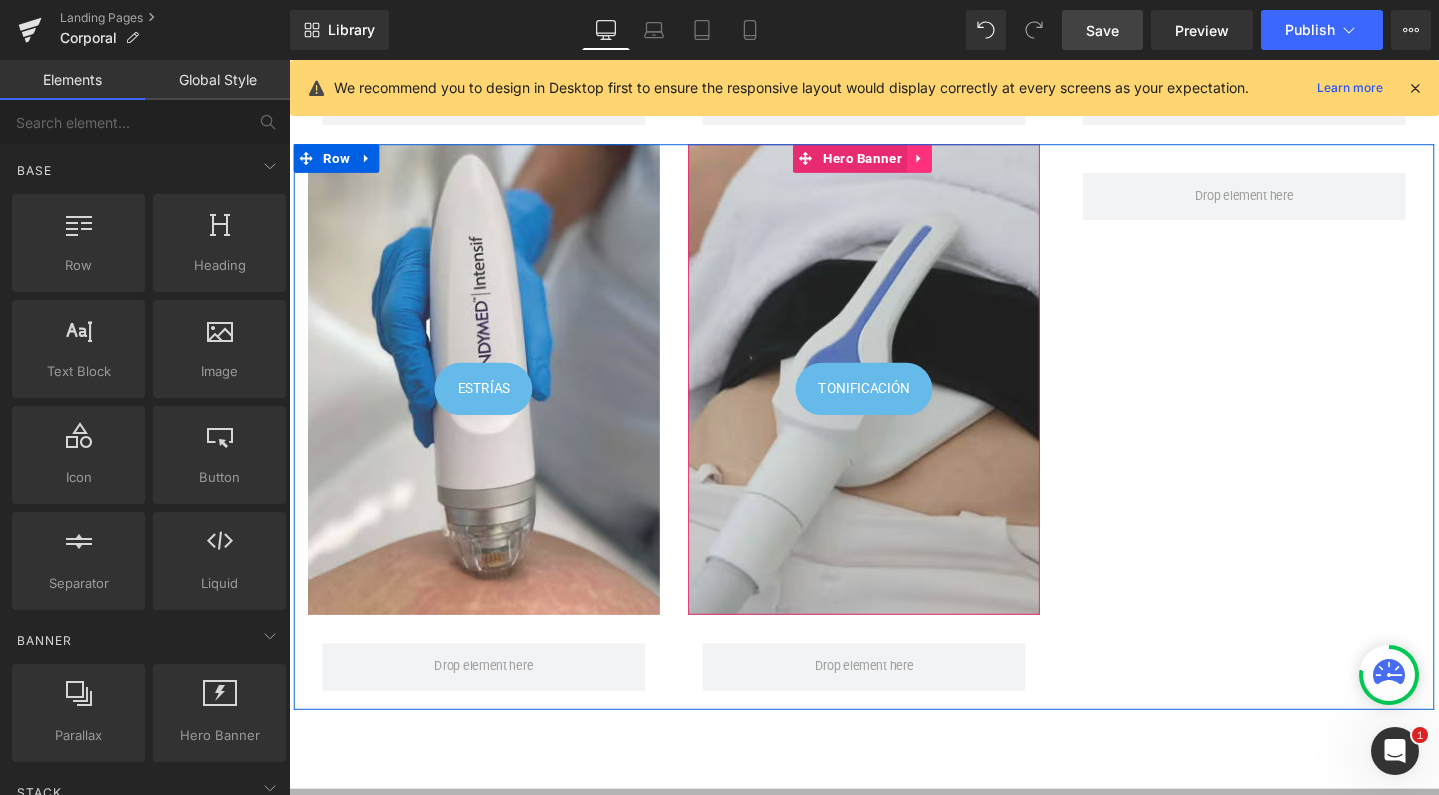 click at bounding box center [952, 164] 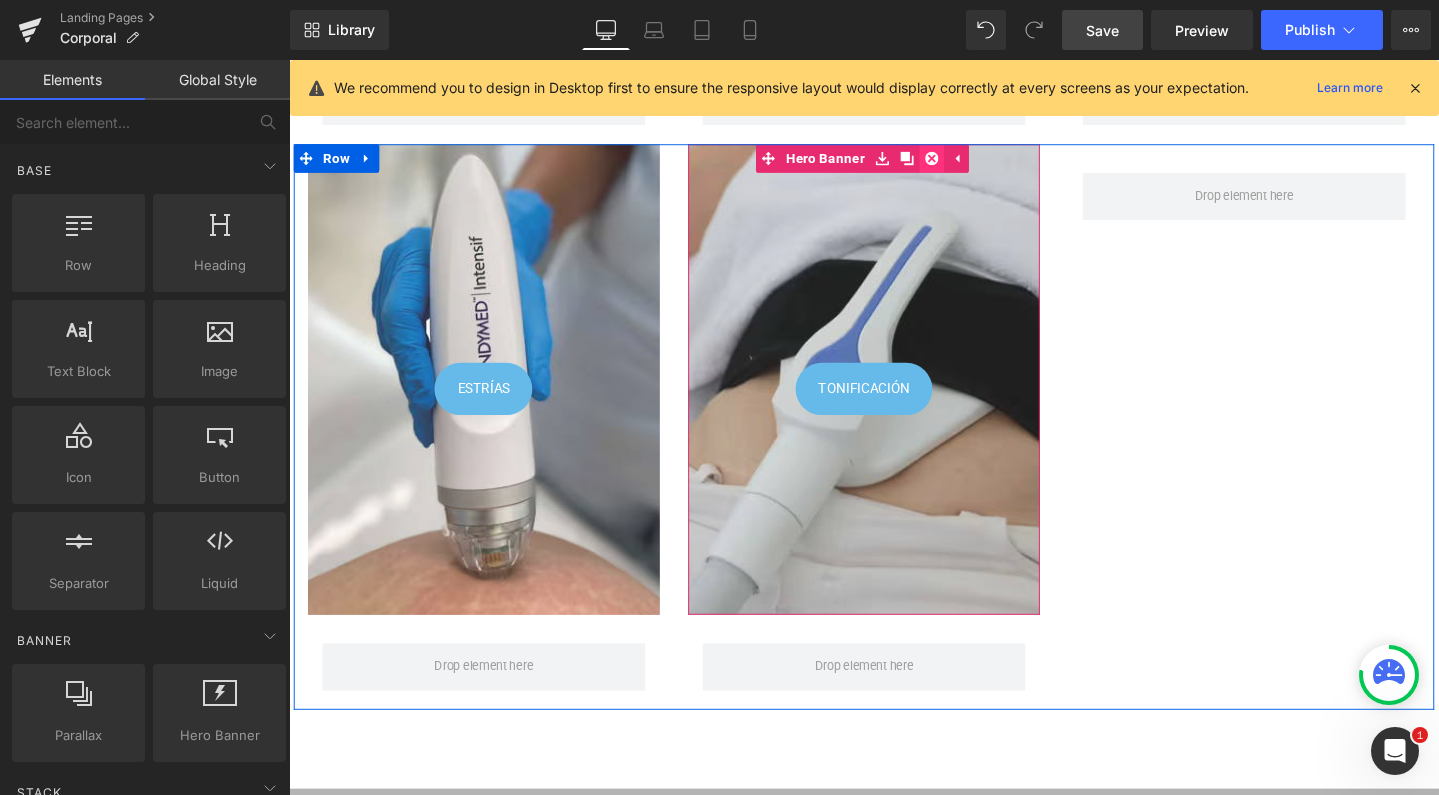 click 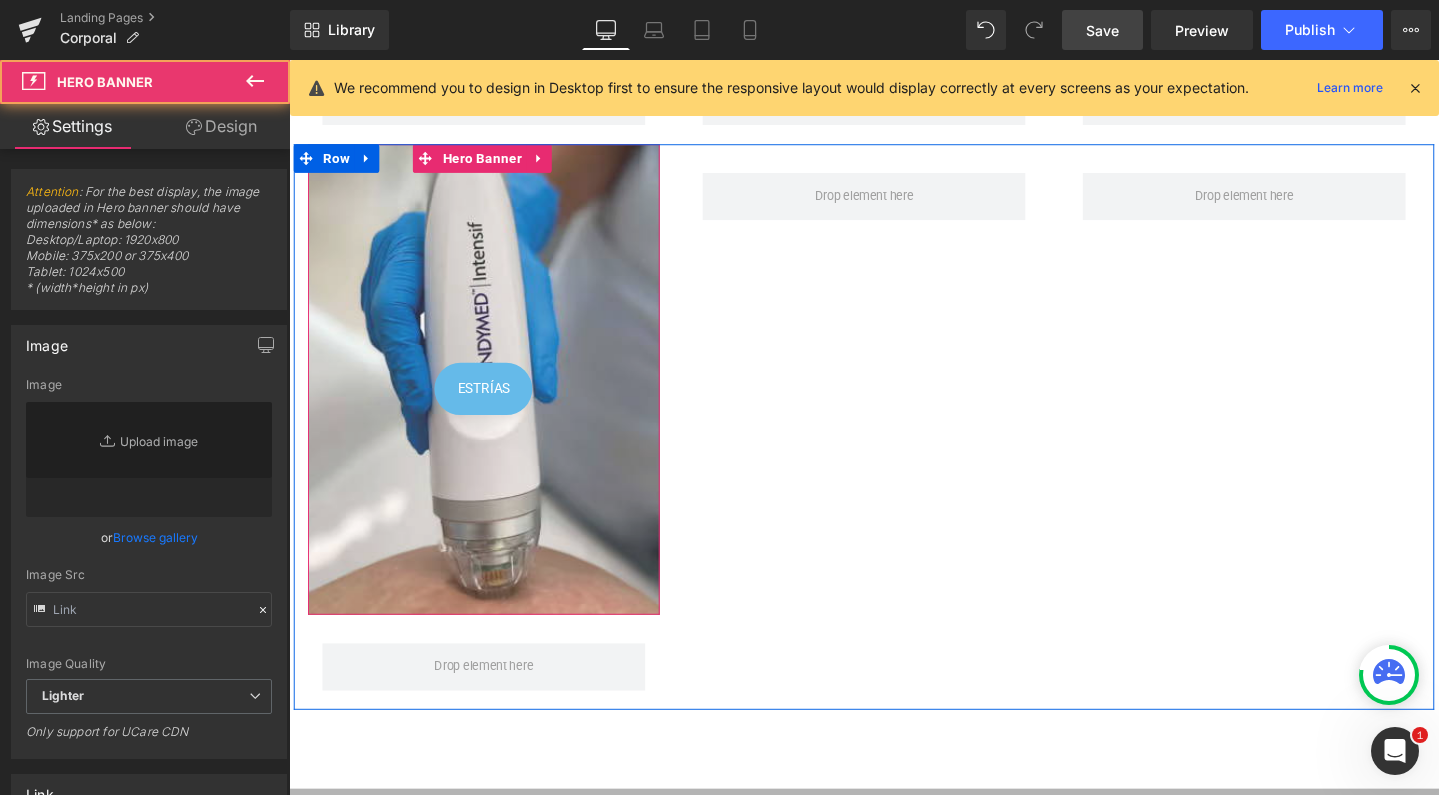 click at bounding box center [494, 396] 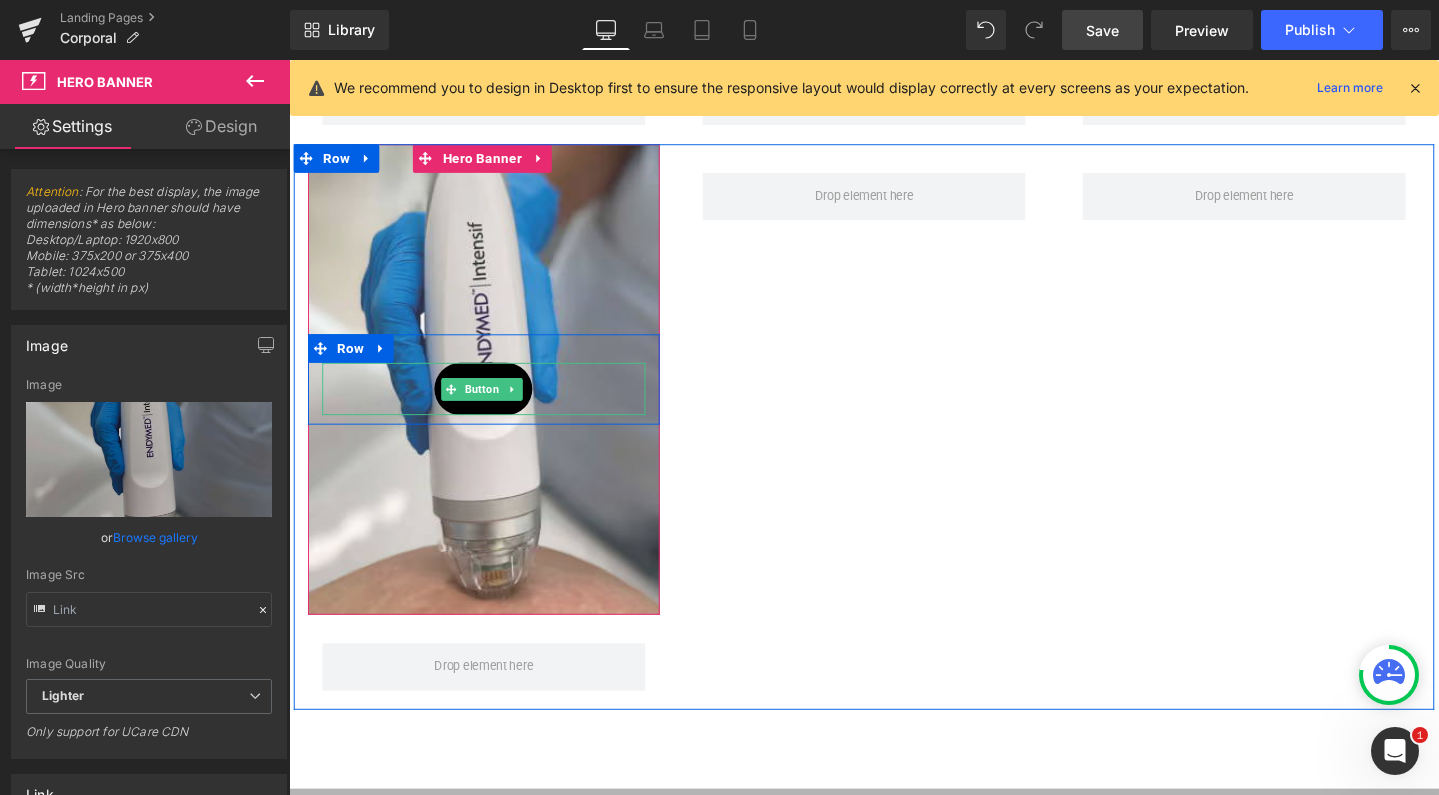 click on "Button" at bounding box center [492, 407] 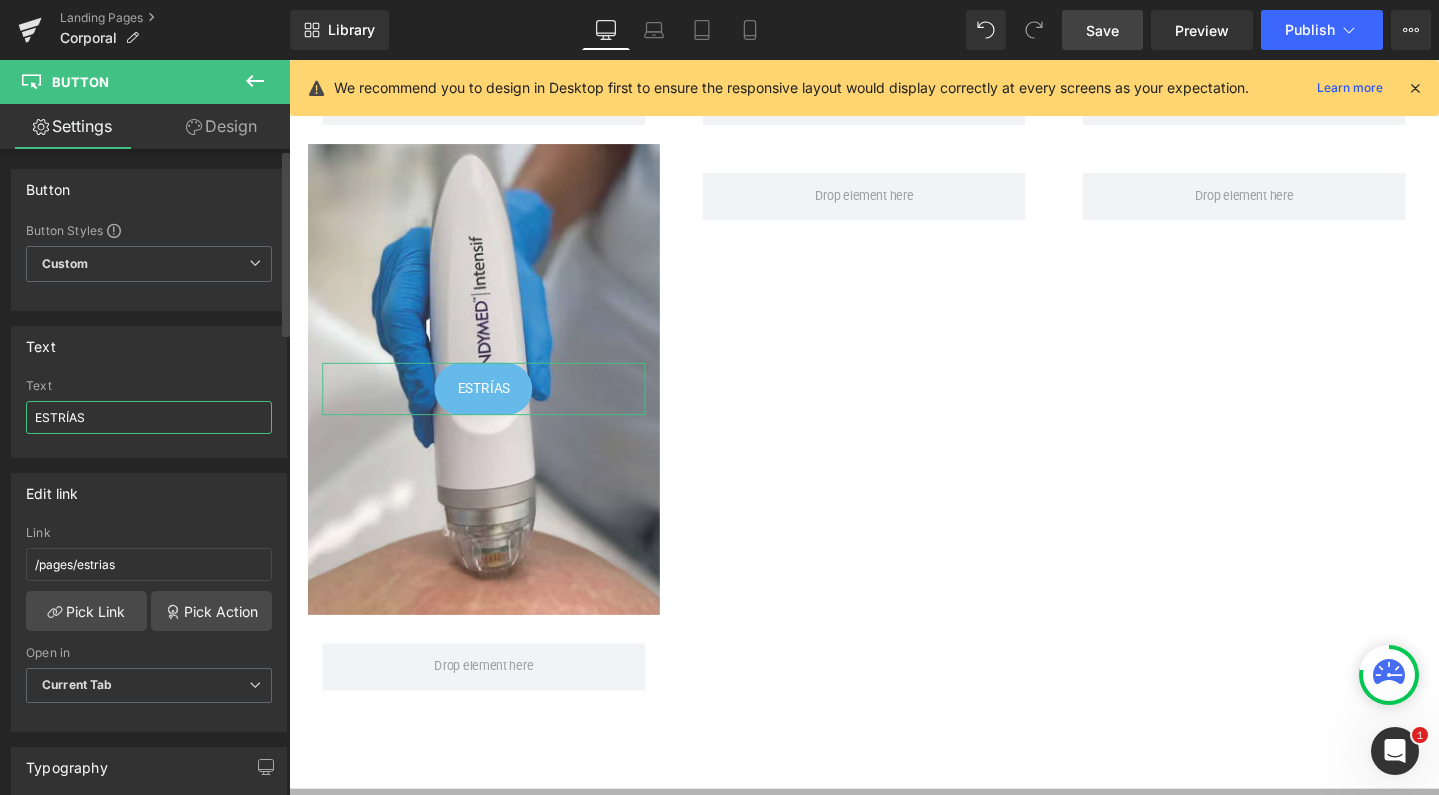 click on "ESTRÍAS" at bounding box center (149, 417) 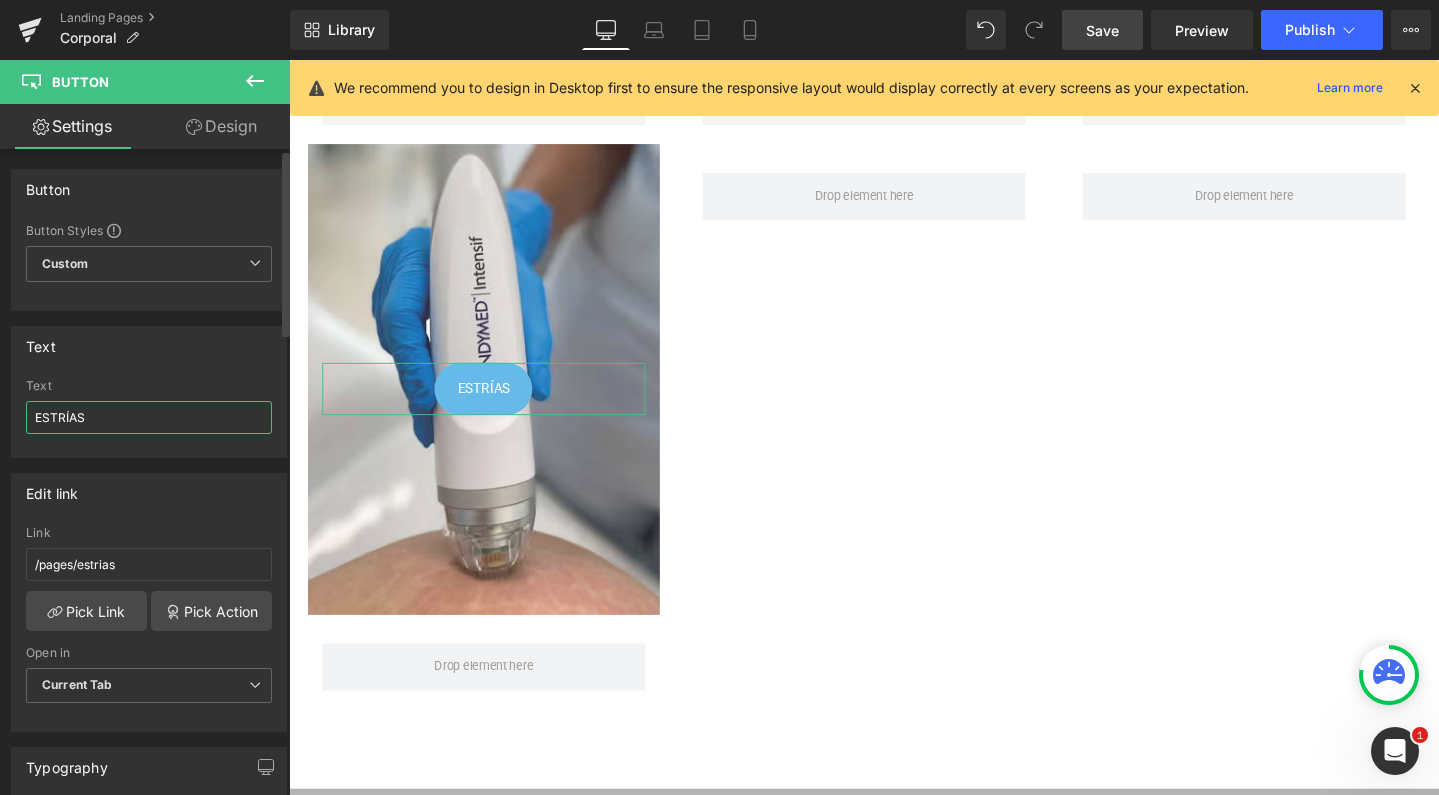 click on "ESTRÍAS" at bounding box center [149, 417] 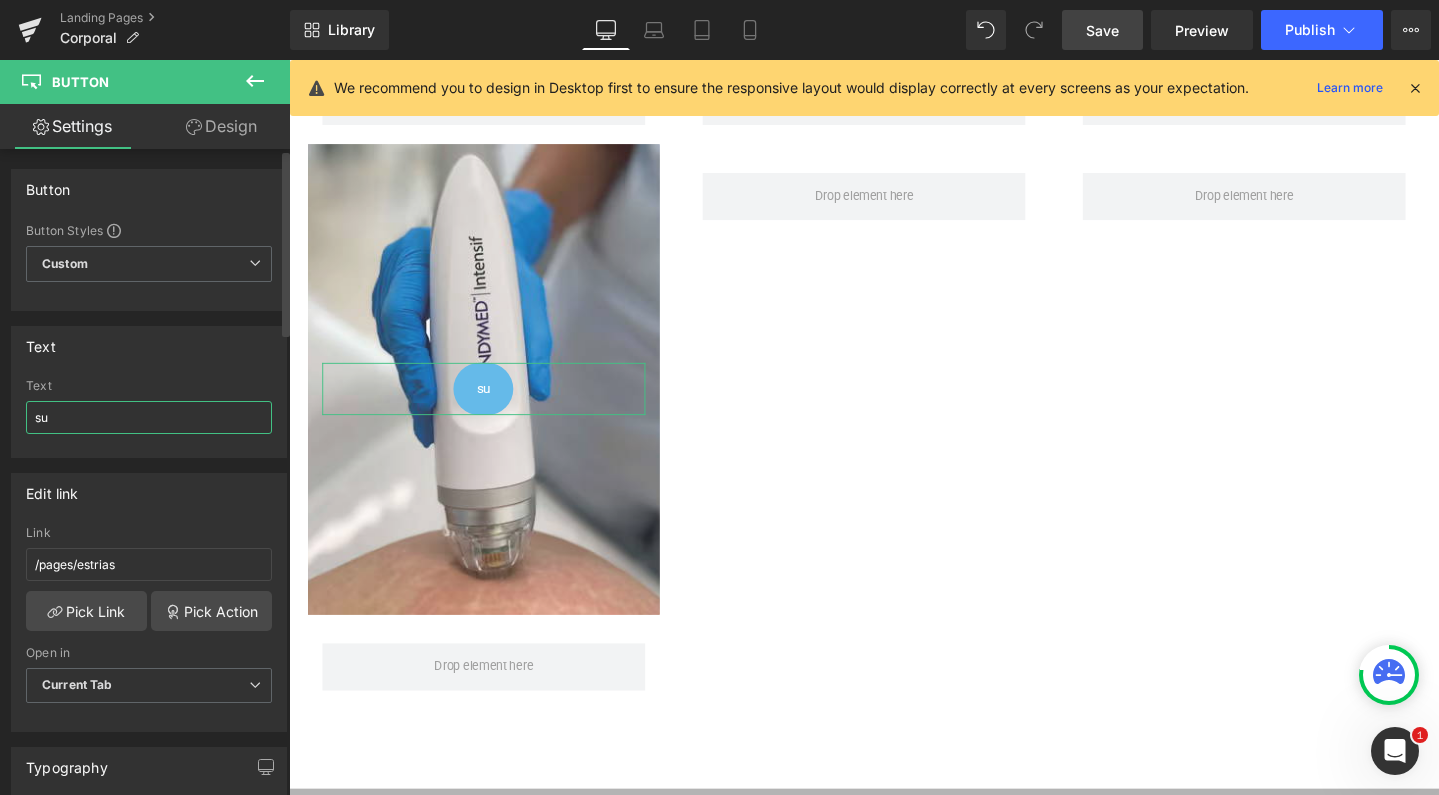type on "s" 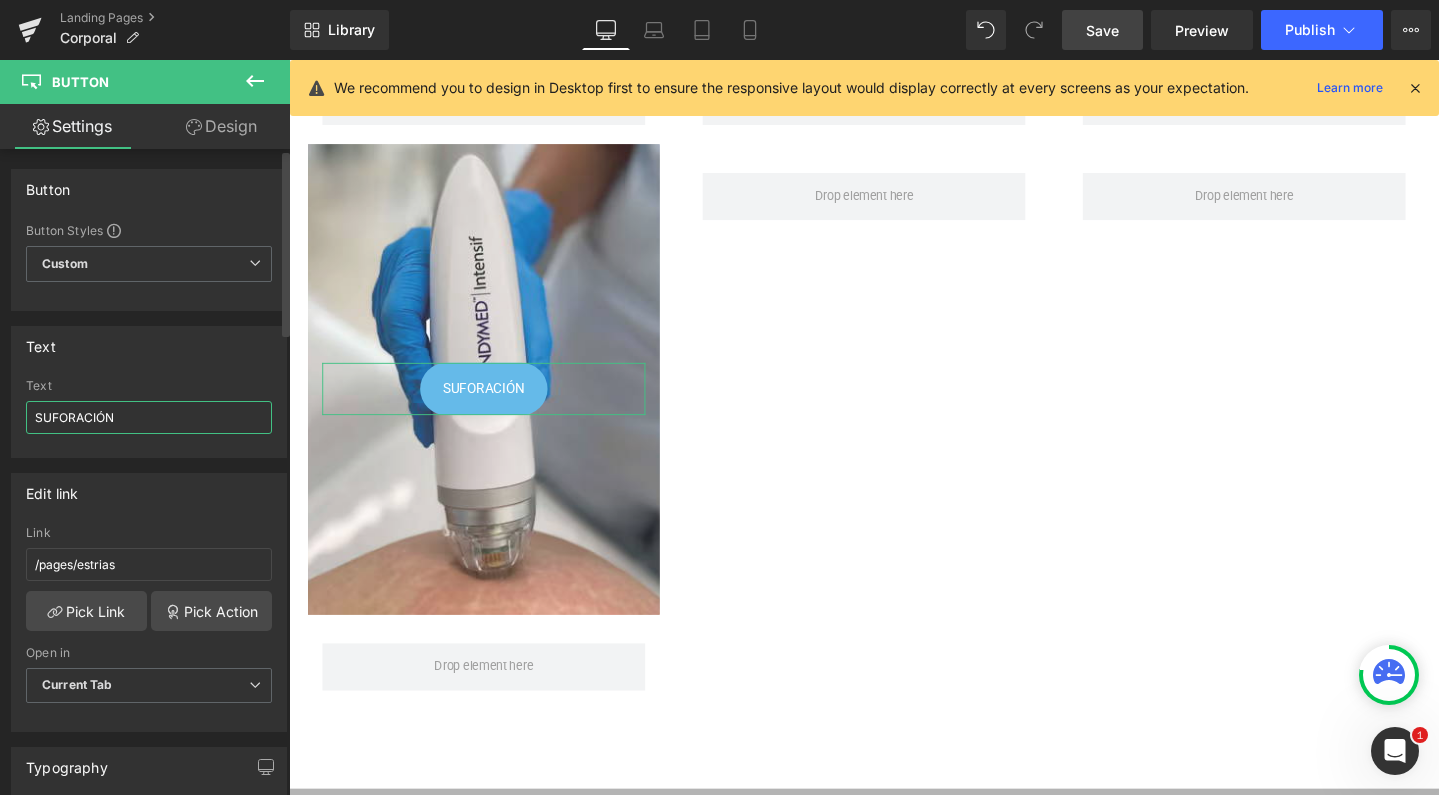 click on "SUFORACIÓN" at bounding box center (149, 417) 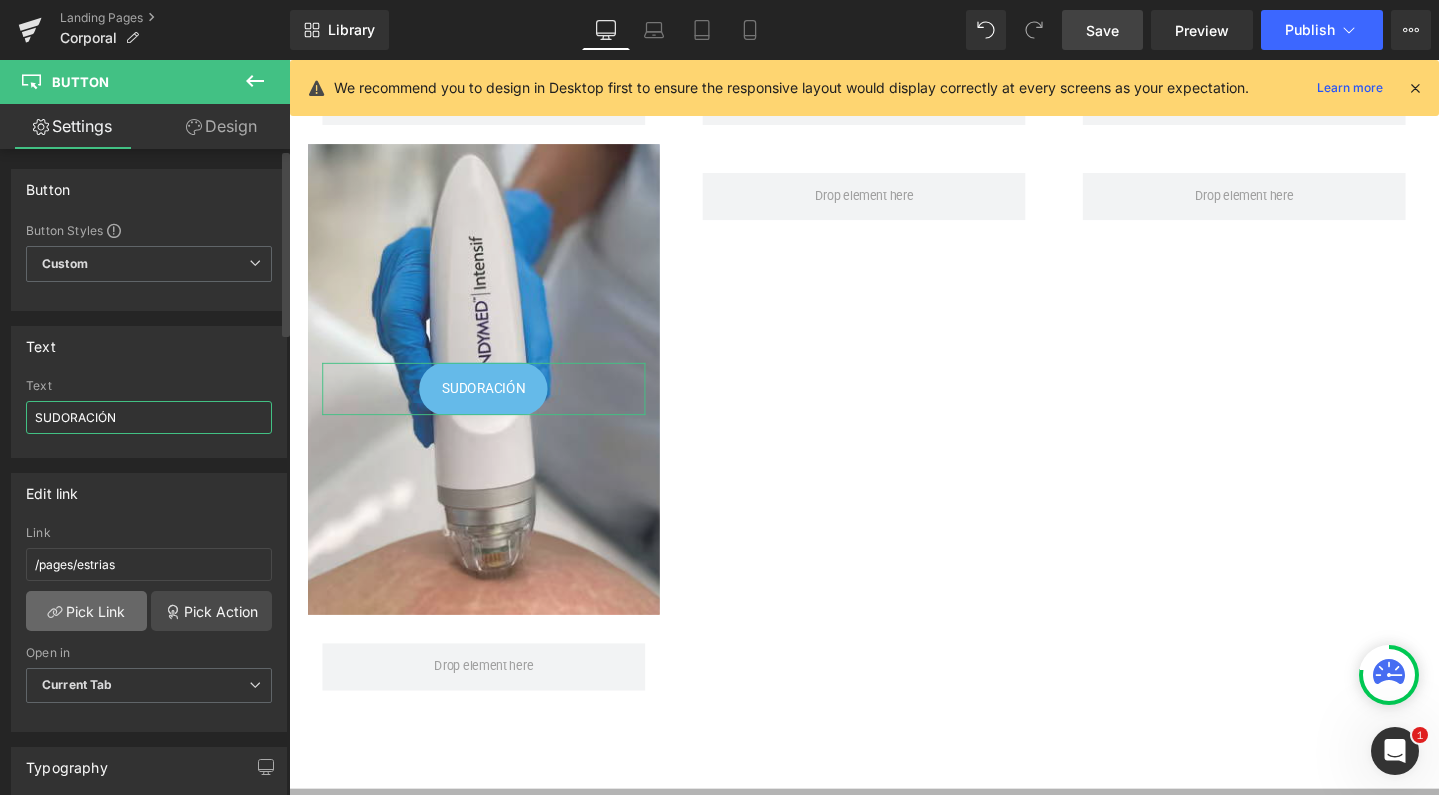 type on "SUDORACIÓN" 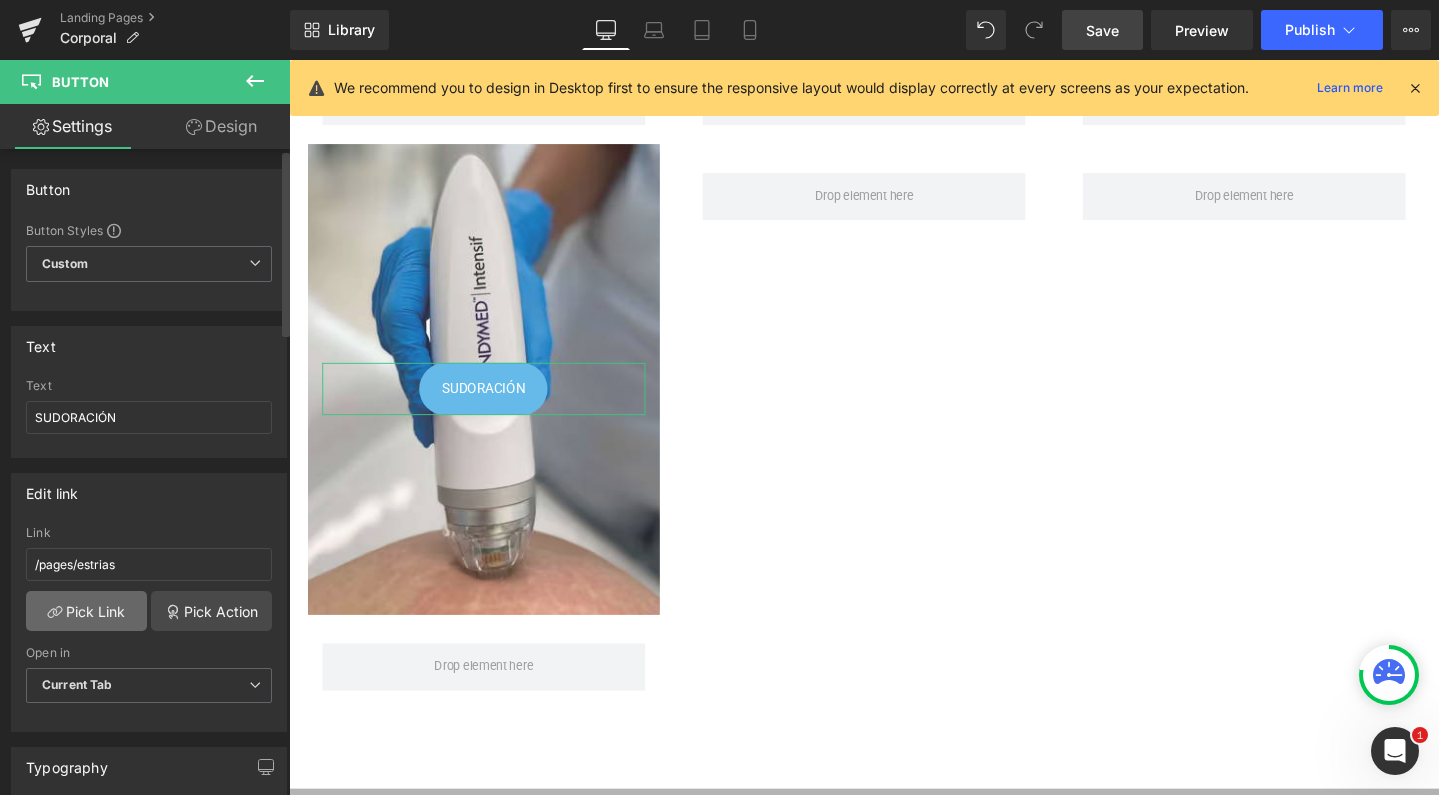click on "Pick Link" at bounding box center (86, 611) 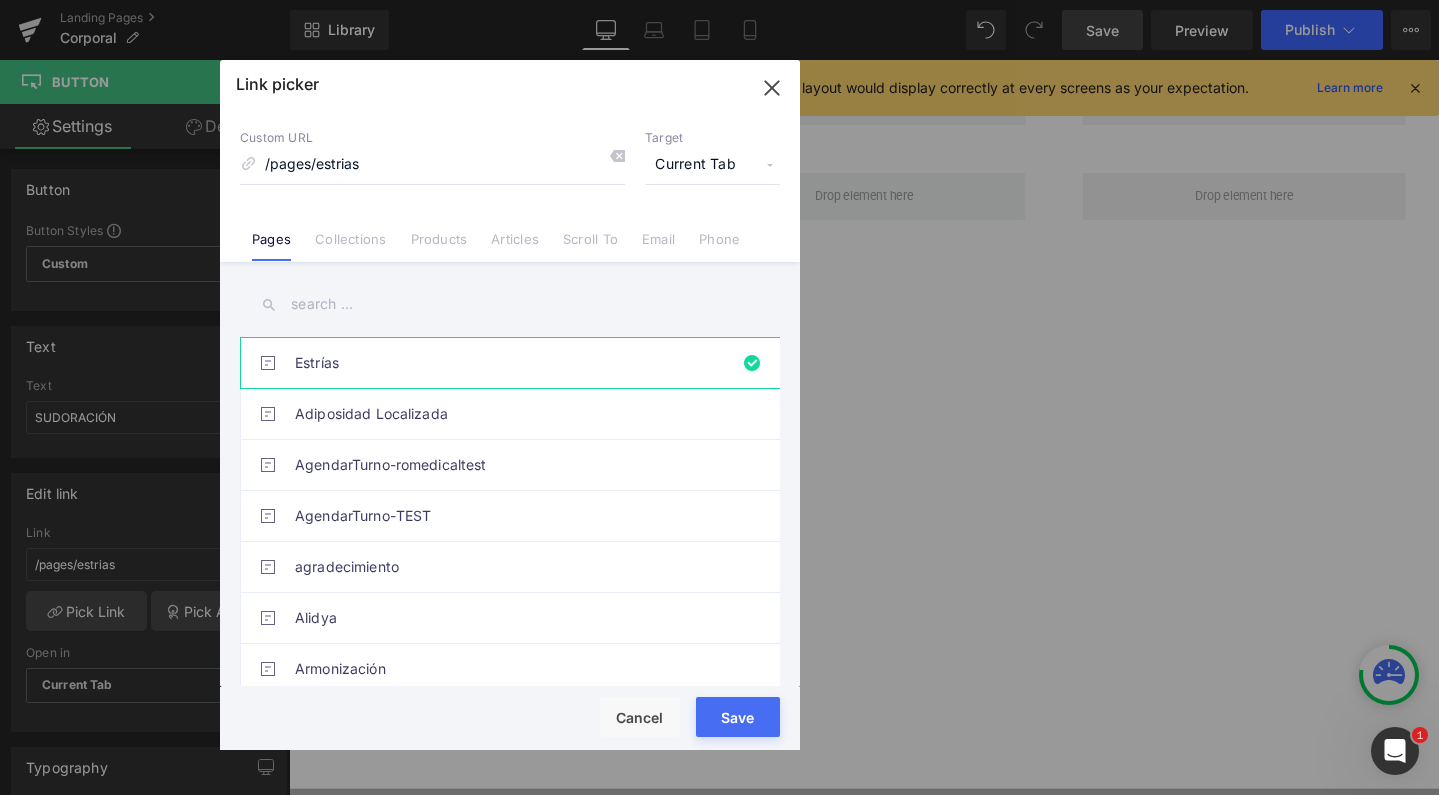 click at bounding box center (510, 304) 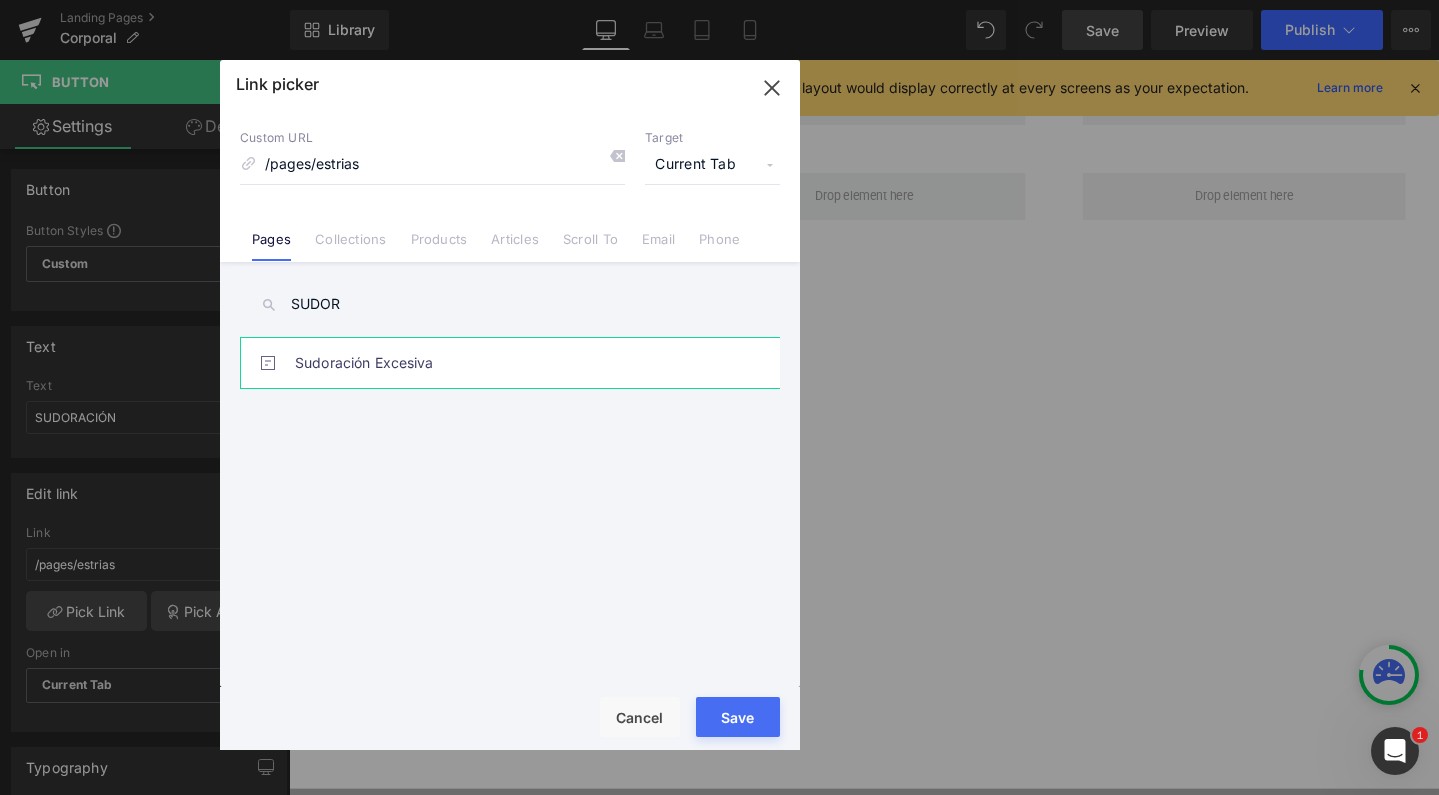 type on "SUDOR" 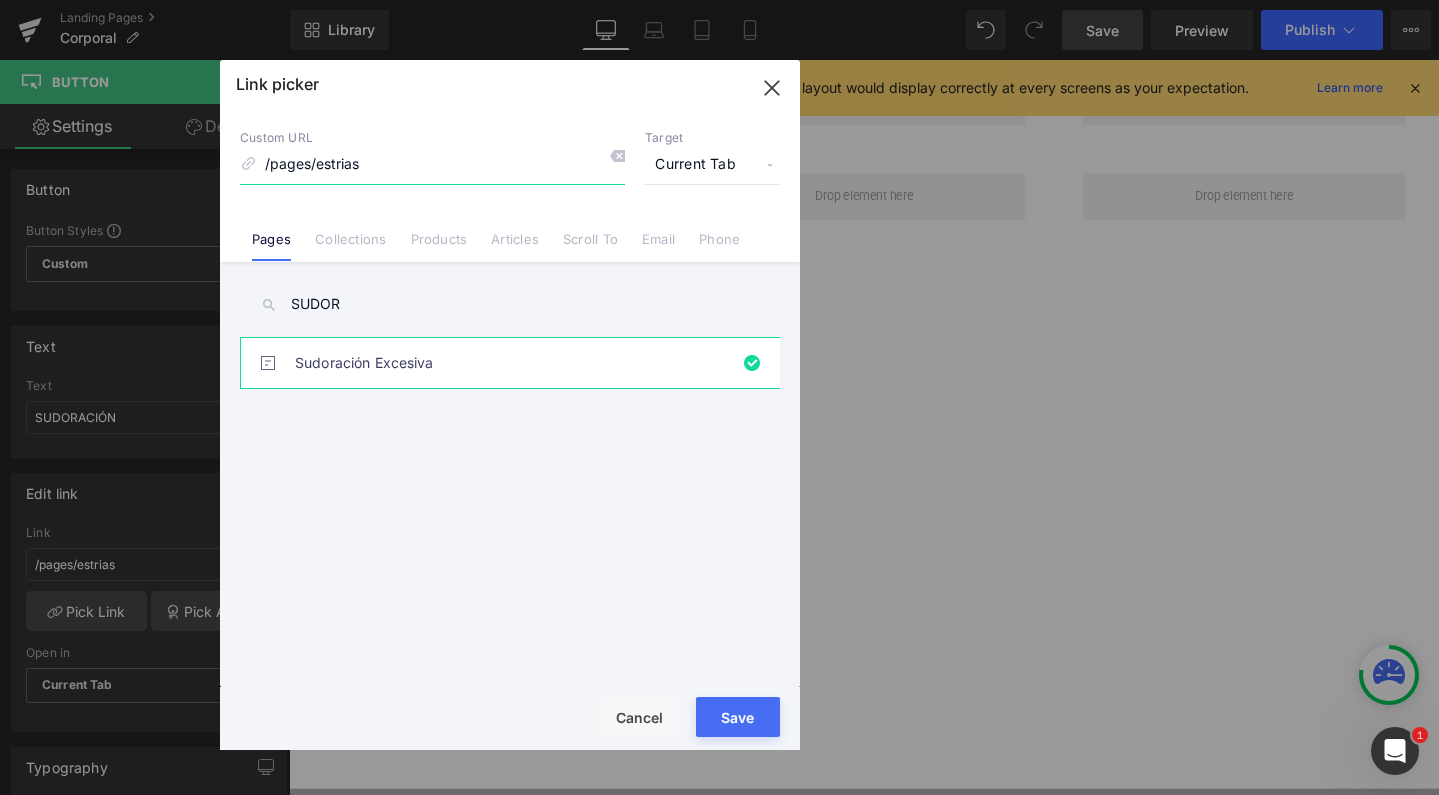 click on "/pages/estrias" at bounding box center (432, 165) 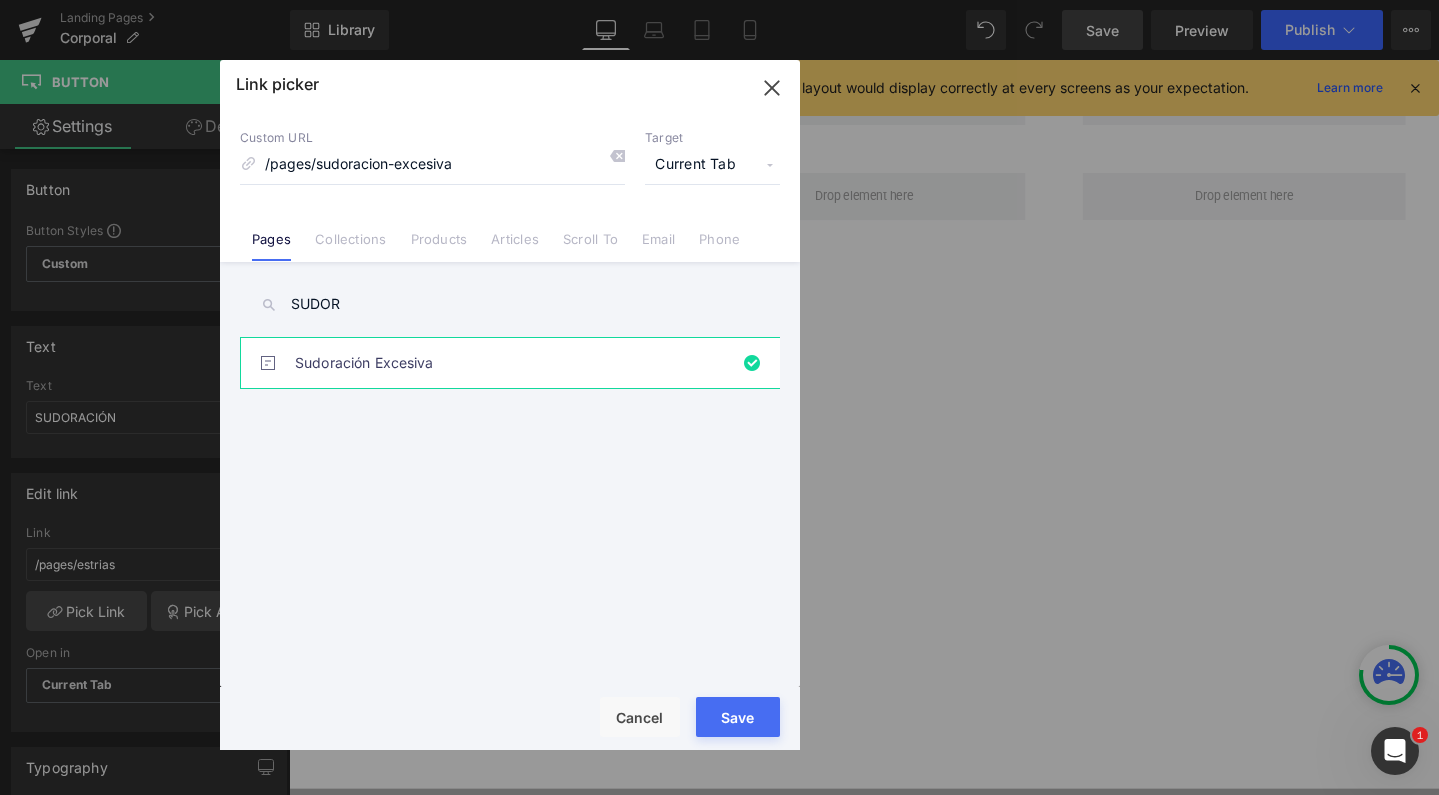 click on "Rendering Content" at bounding box center [719, 716] 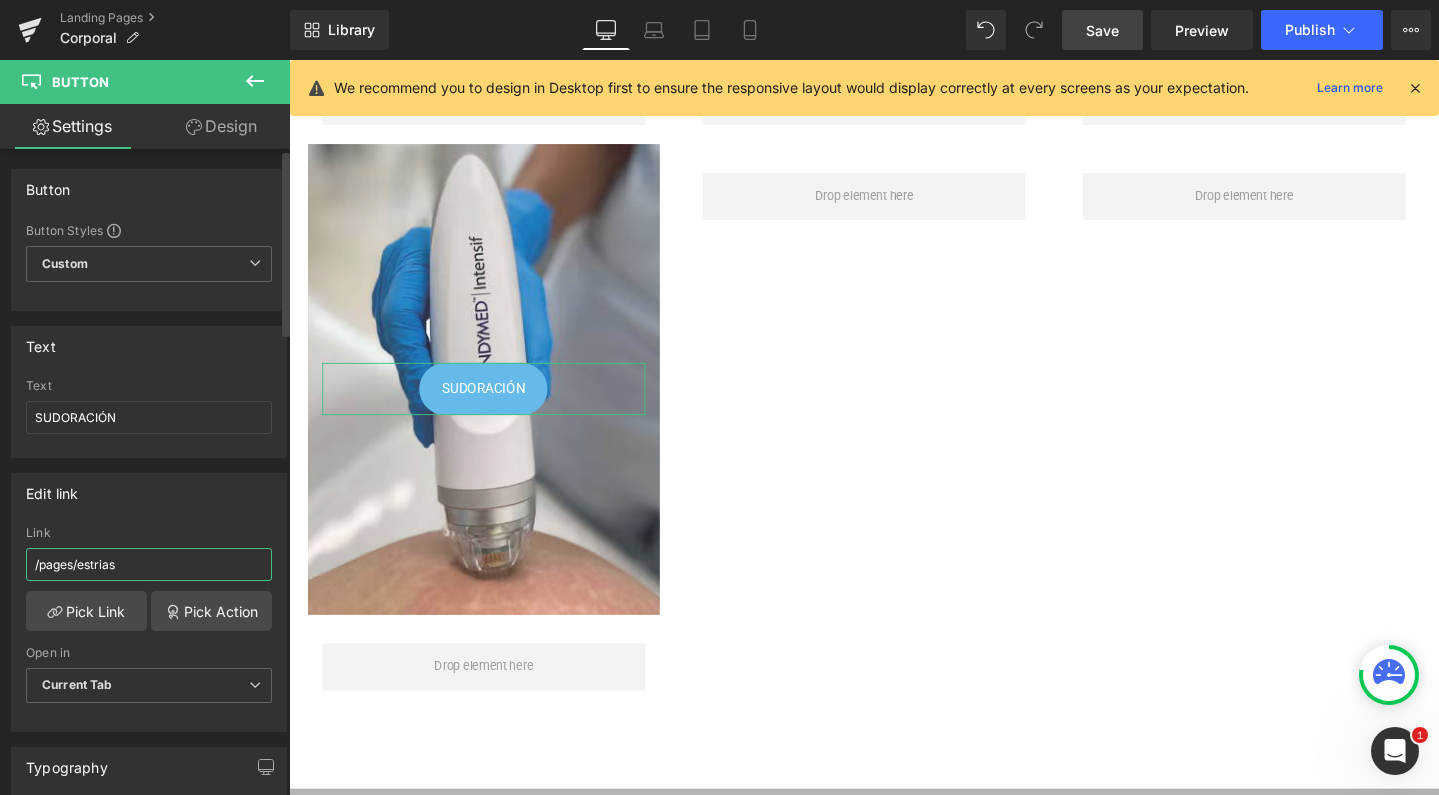 click on "/pages/estrias" at bounding box center [149, 564] 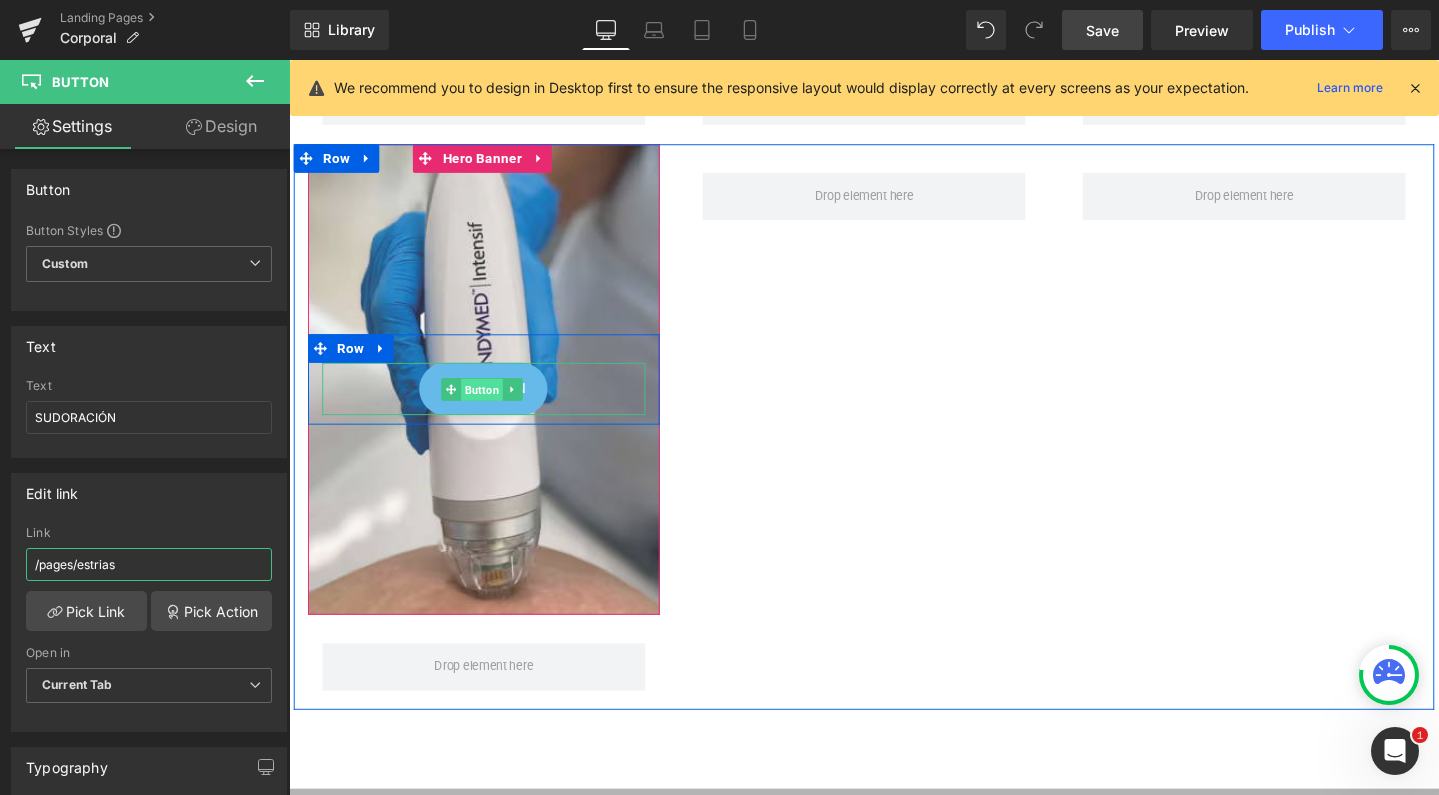 click on "Button" at bounding box center [492, 408] 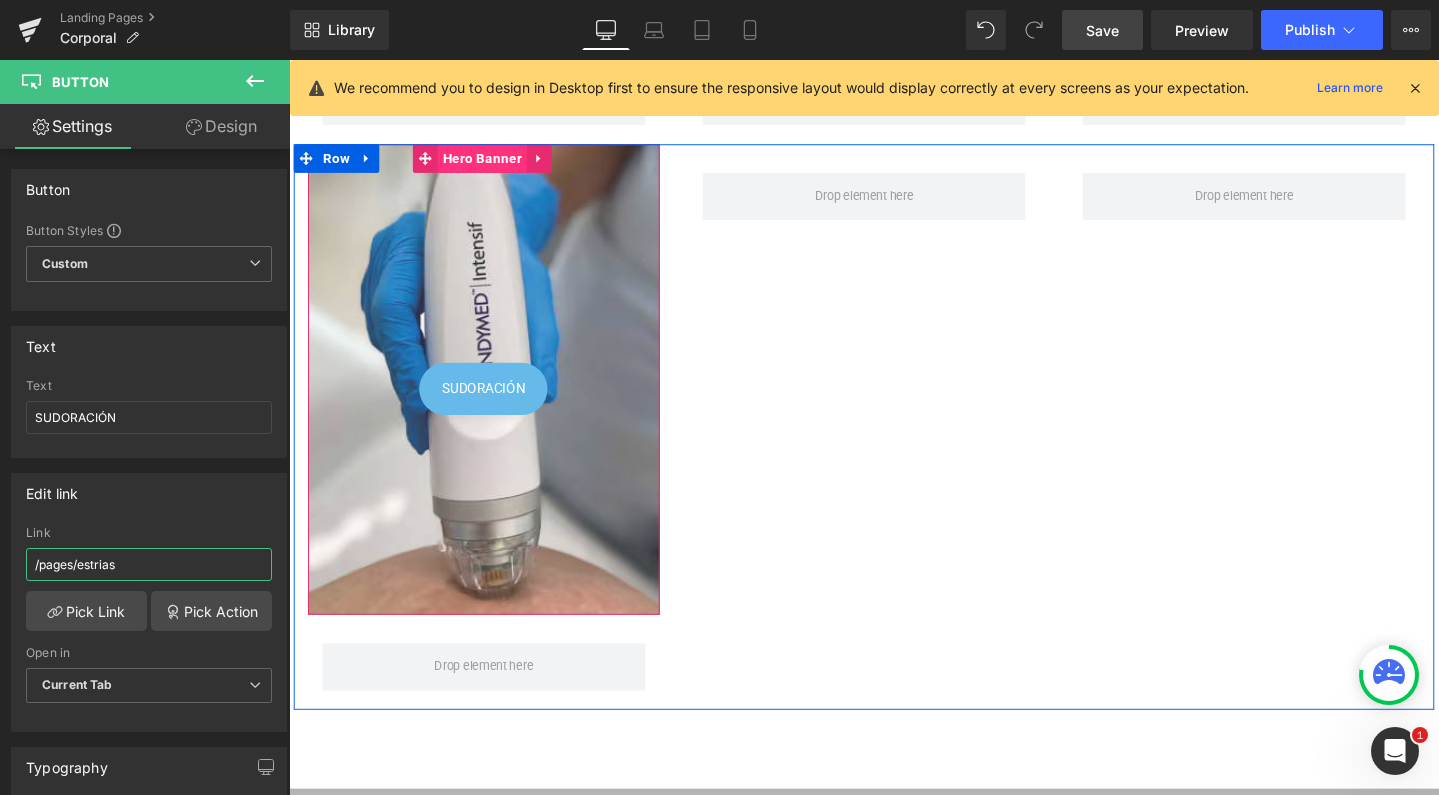 click on "Hero Banner" at bounding box center [492, 164] 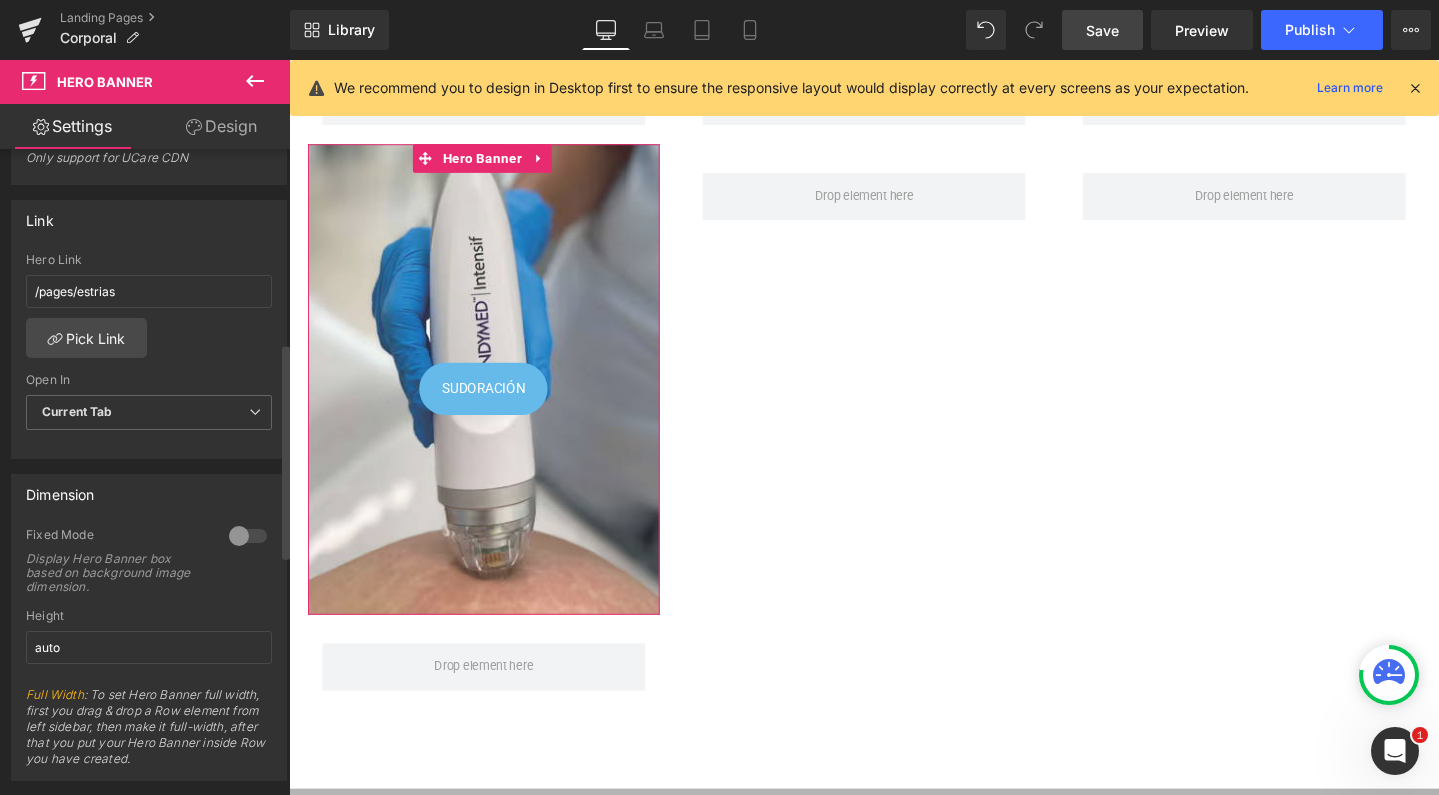 scroll, scrollTop: 582, scrollLeft: 0, axis: vertical 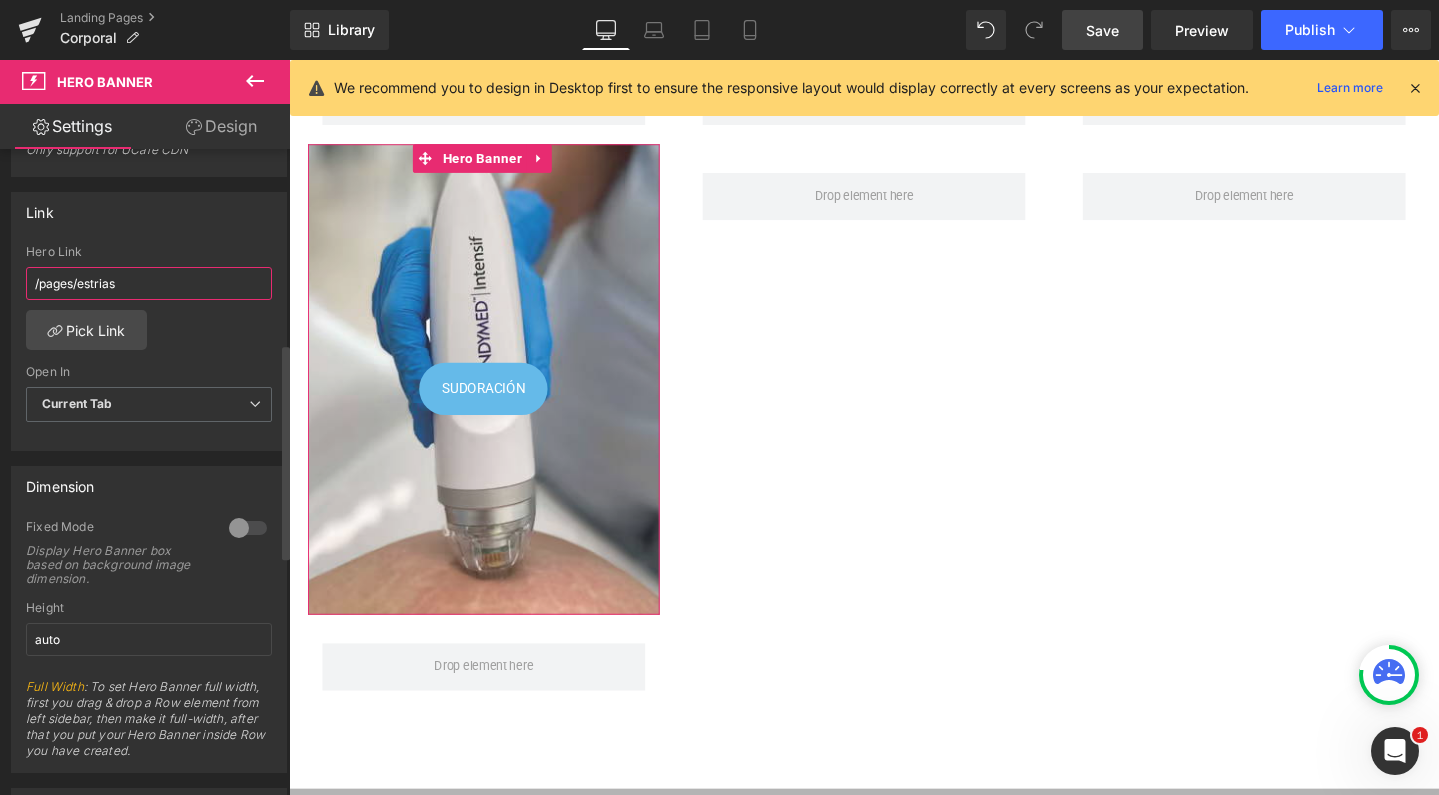 click on "/pages/estrias" at bounding box center [149, 283] 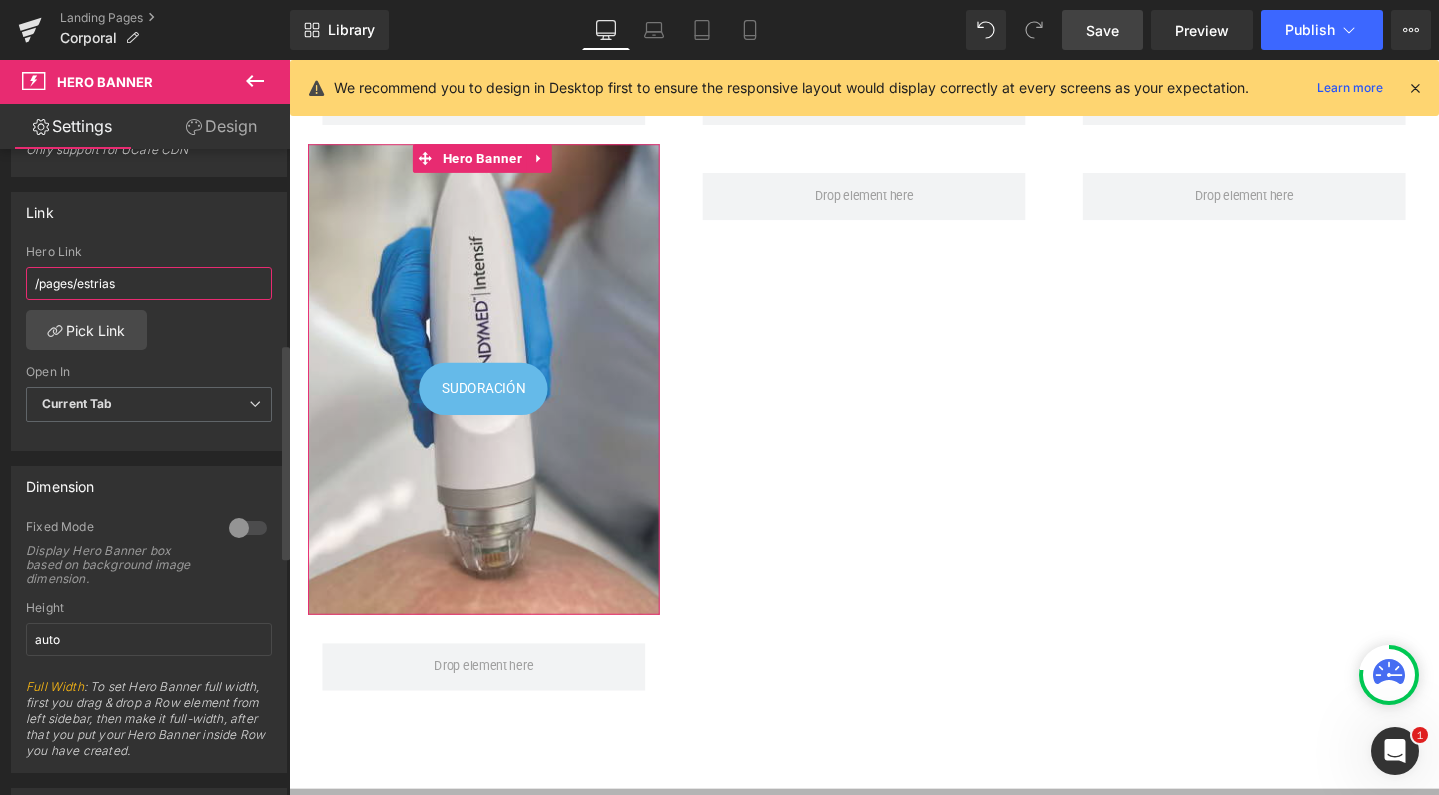 click on "/pages/estrias" at bounding box center [149, 283] 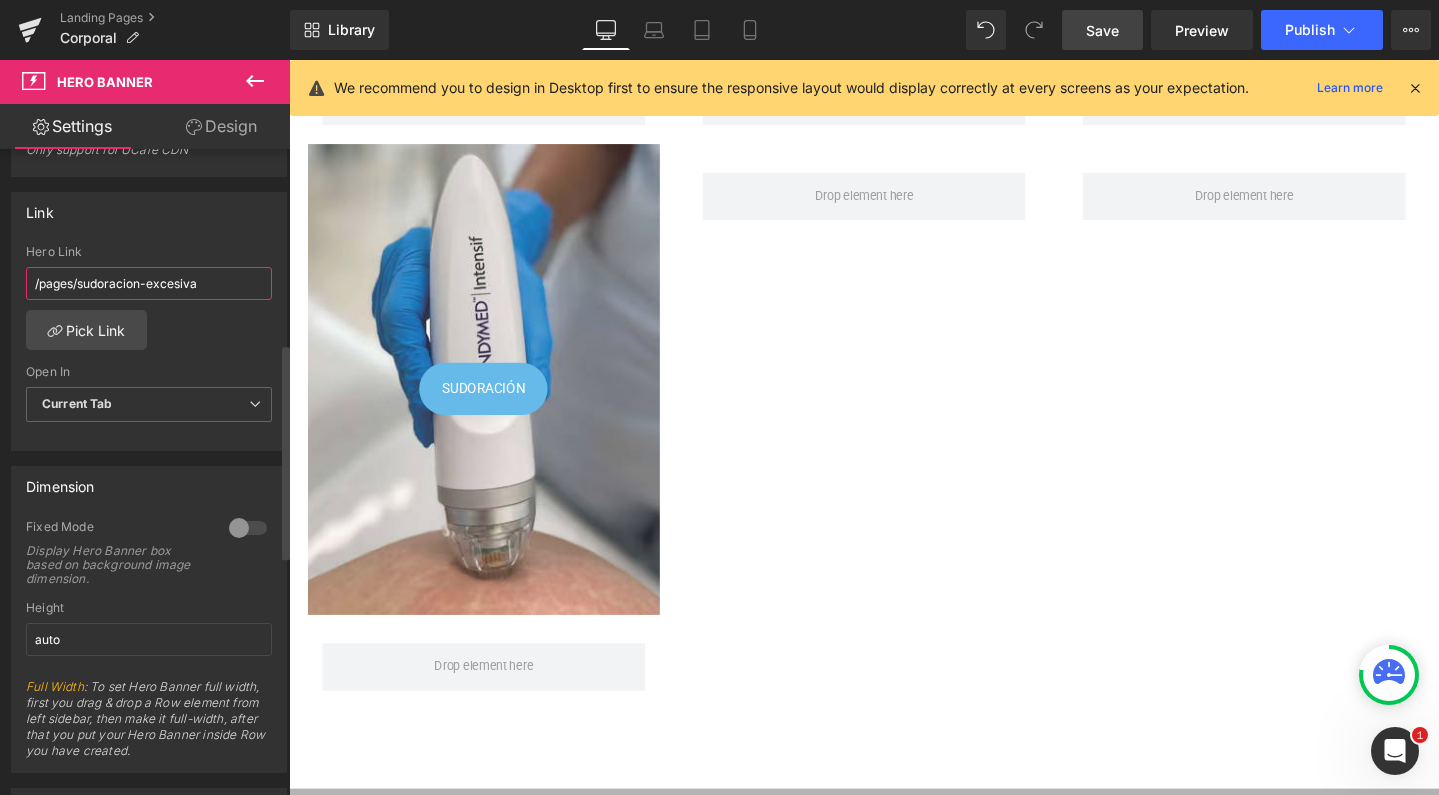 type on "/pages/sudoracion-excesiva" 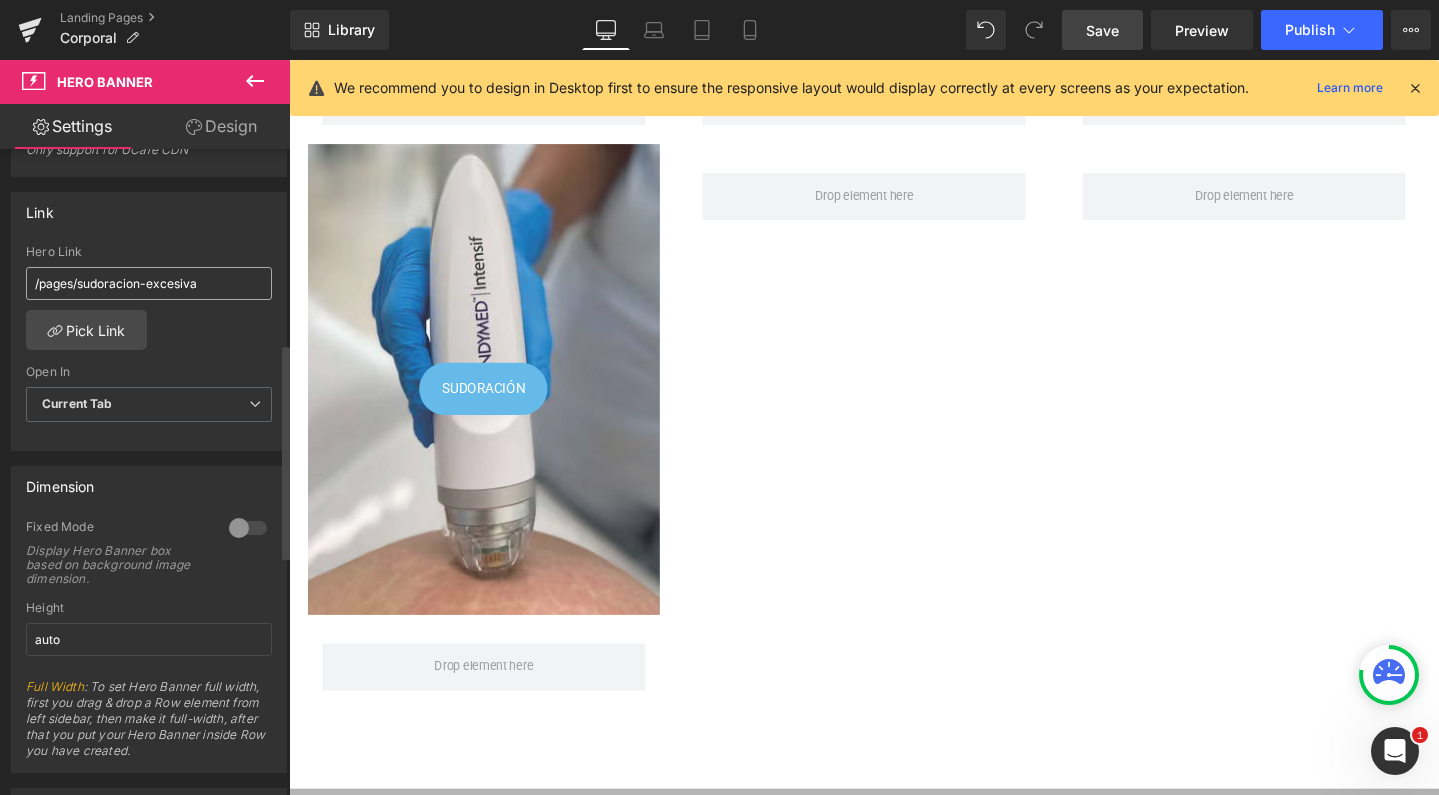 click on "SUDORACIÓN
Button
Row
Hero Banner" at bounding box center [494, 396] 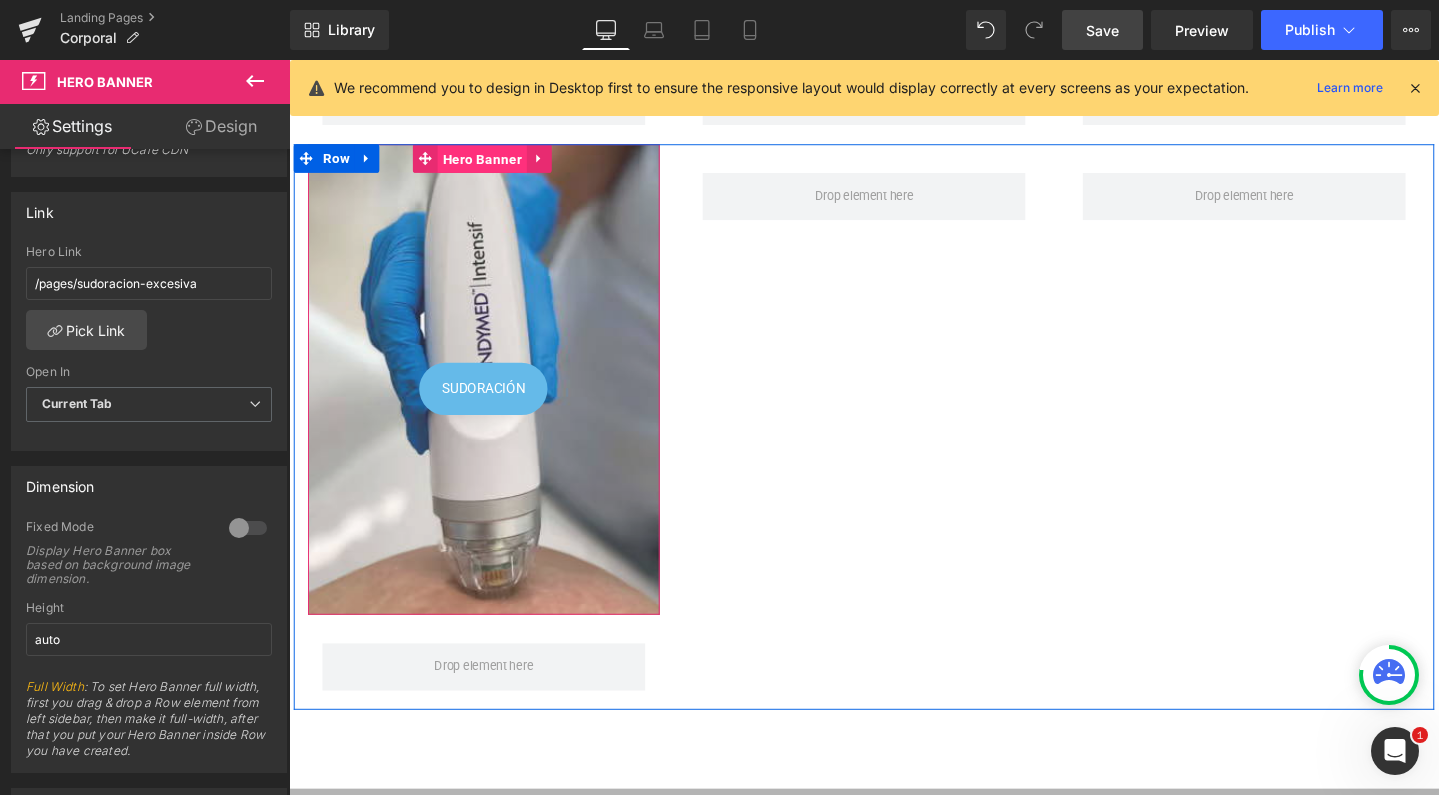 click on "Hero Banner" at bounding box center (492, 165) 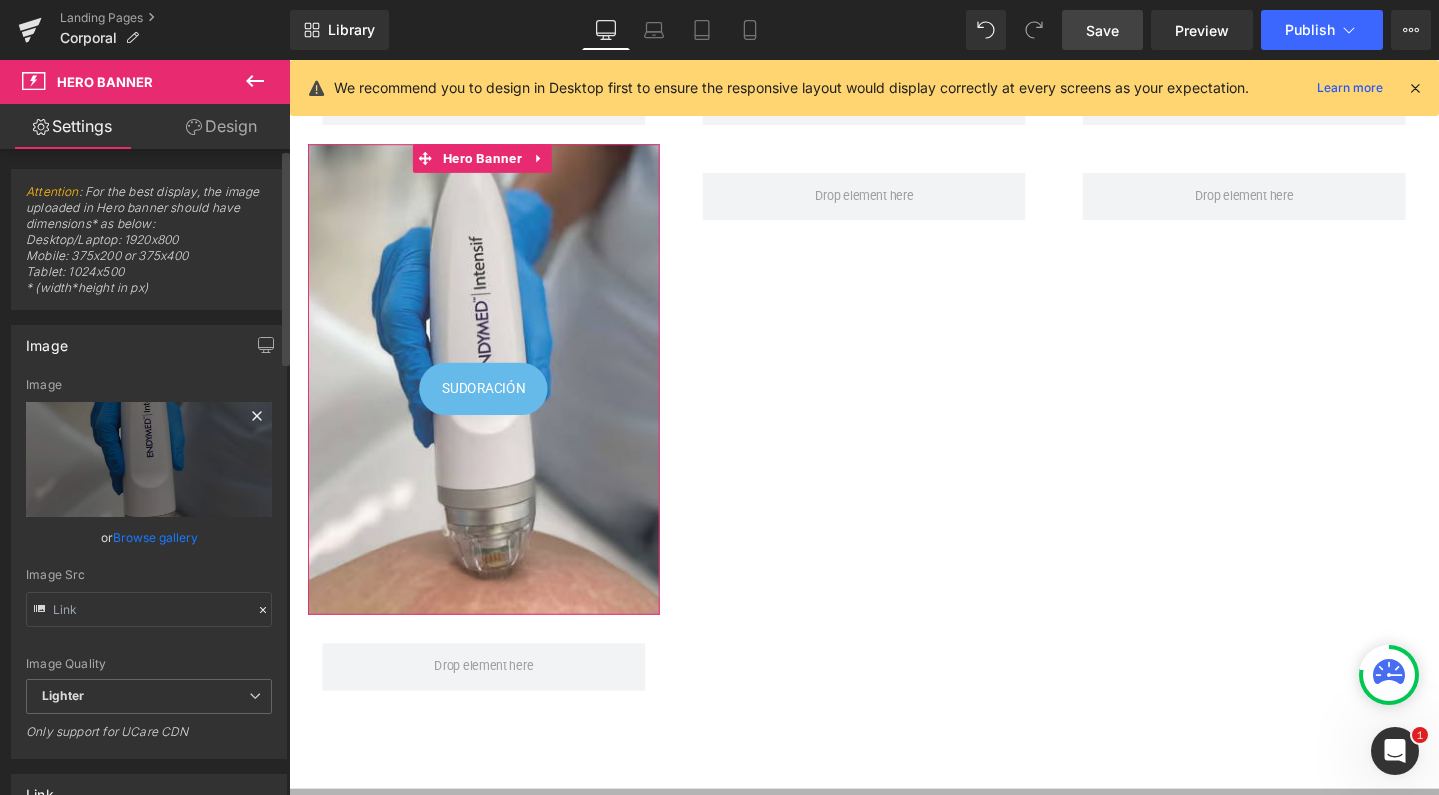 scroll, scrollTop: -1, scrollLeft: 0, axis: vertical 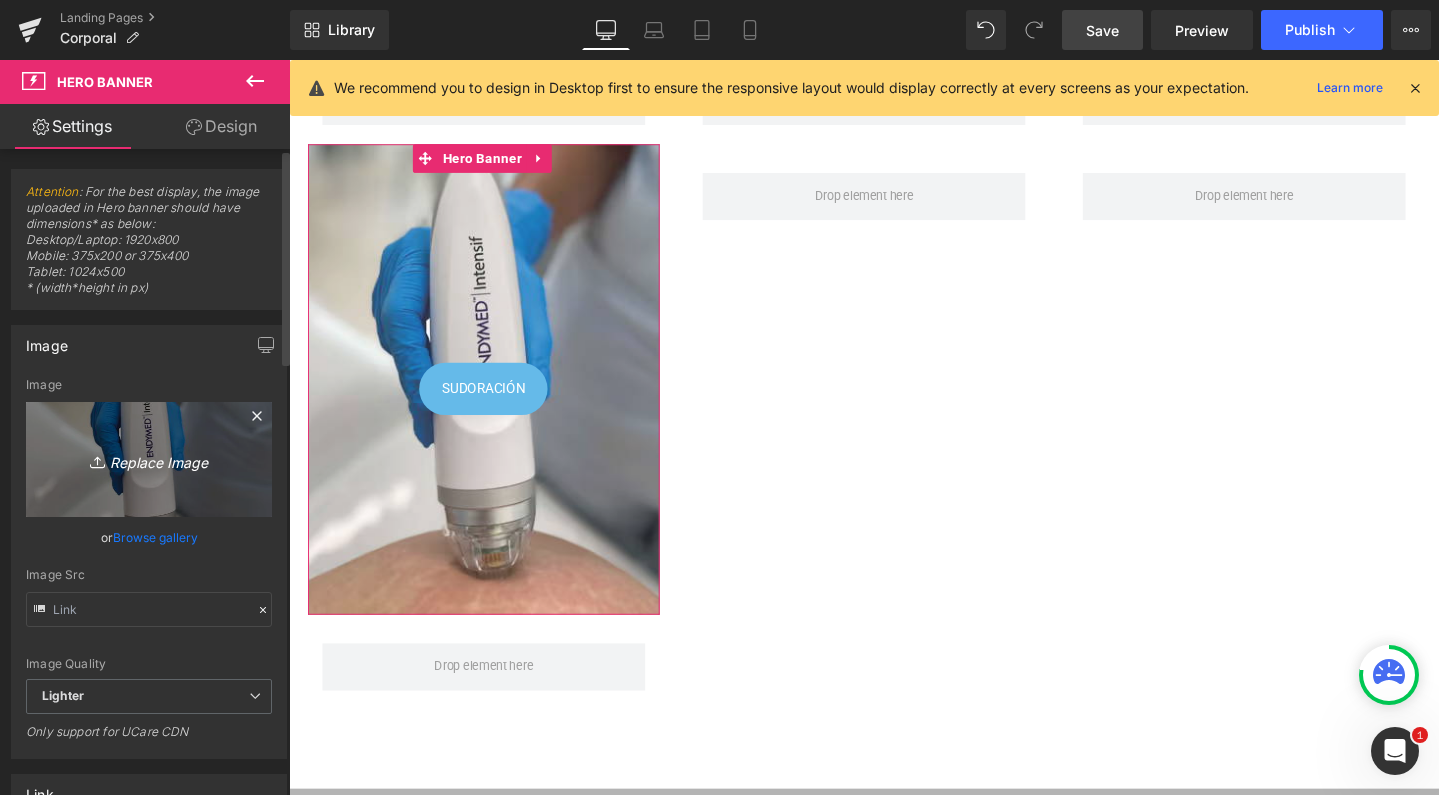click on "Replace Image" at bounding box center [149, 459] 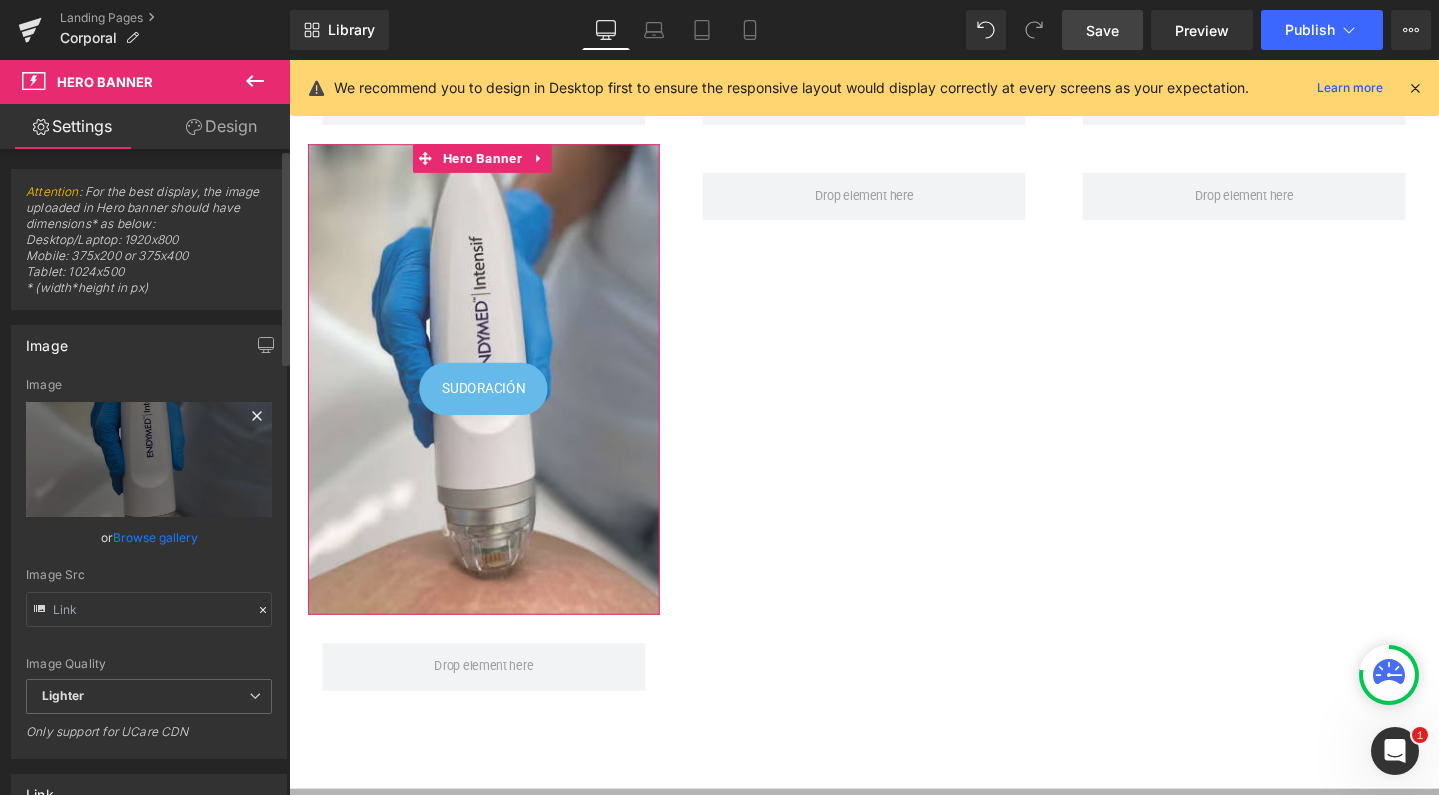 type on "C:\fakepath\bannerradio.png" 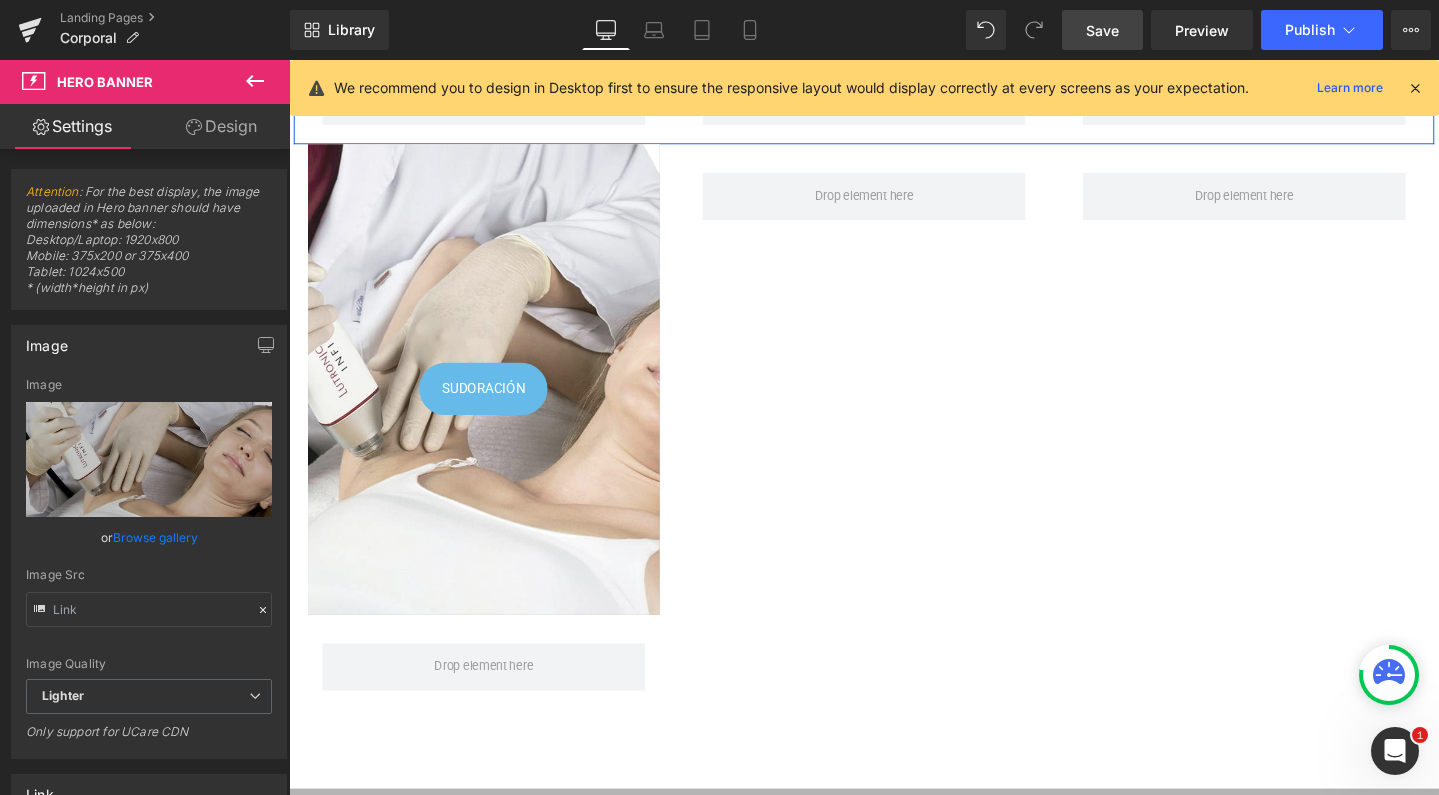 click on "Save" at bounding box center [1102, 30] 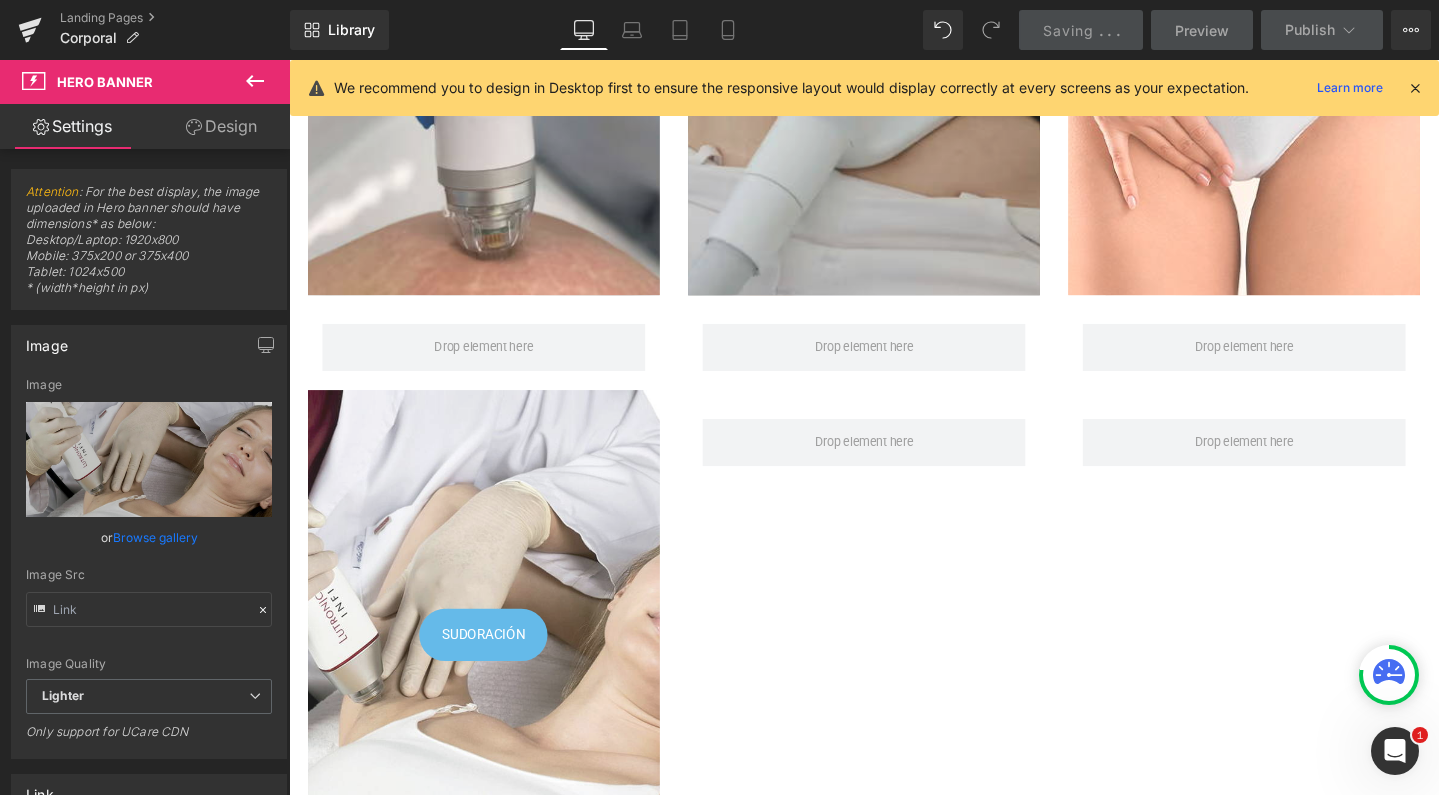 scroll, scrollTop: 1397, scrollLeft: 0, axis: vertical 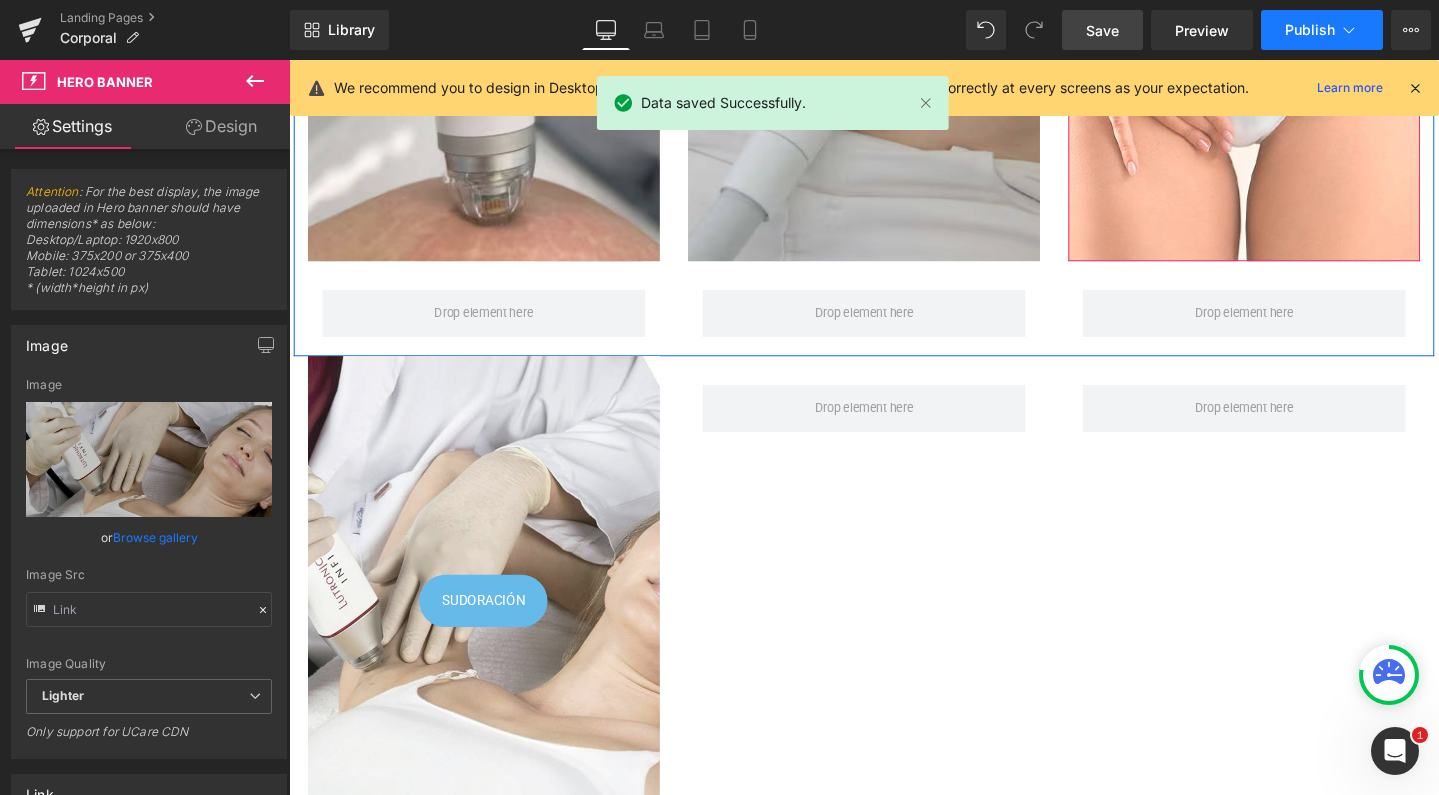 click on "Publish" at bounding box center [1310, 30] 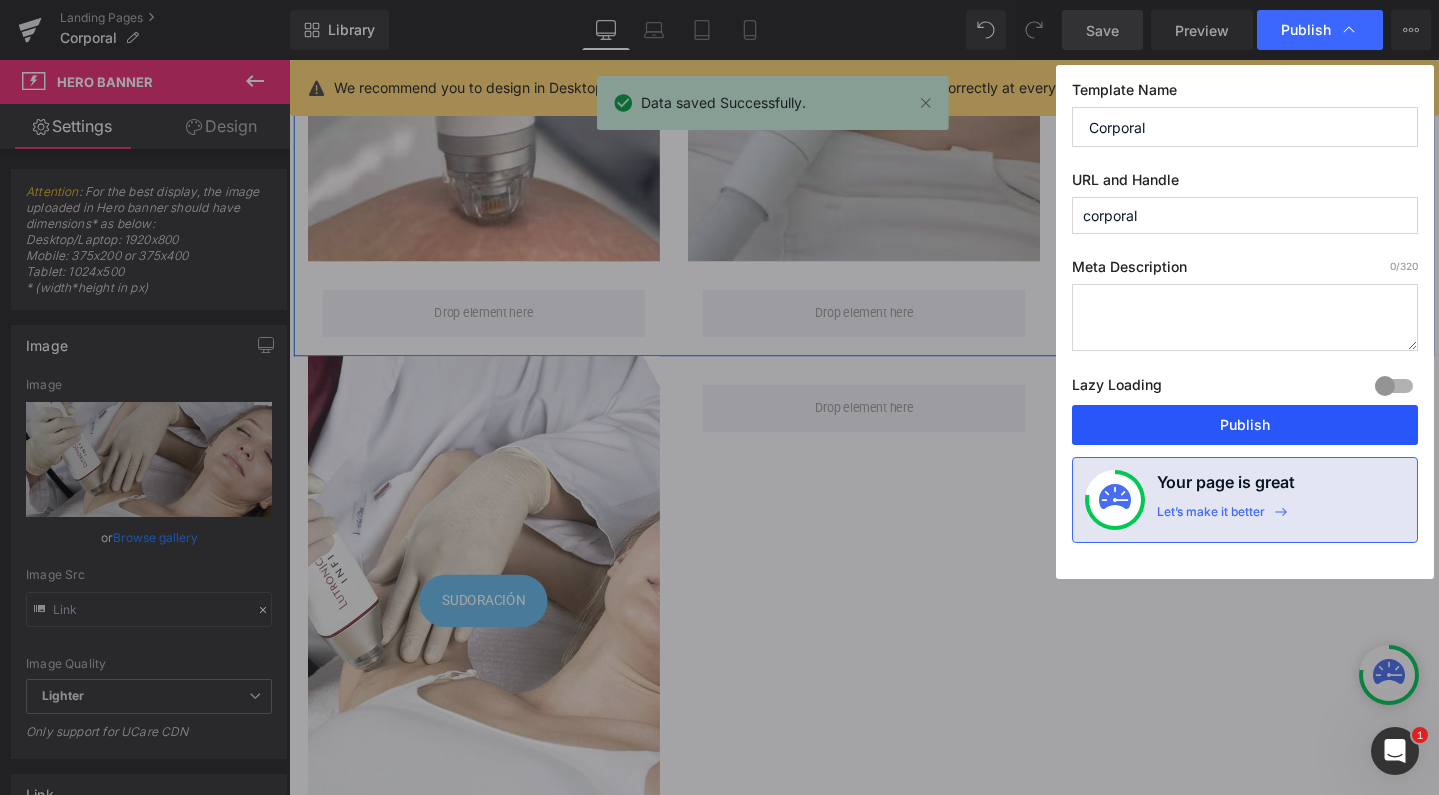 click on "Publish" at bounding box center (1245, 425) 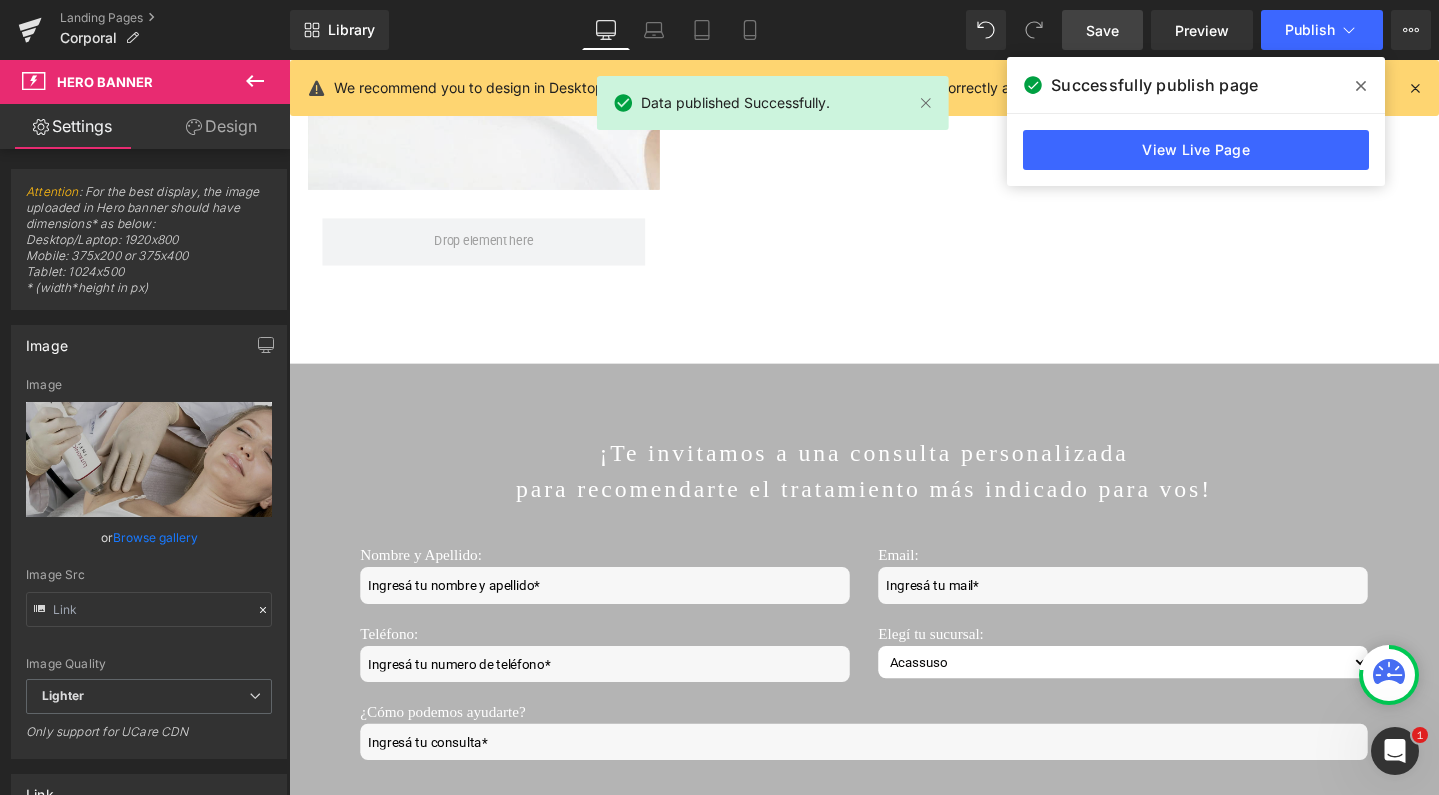 scroll, scrollTop: 2083, scrollLeft: 0, axis: vertical 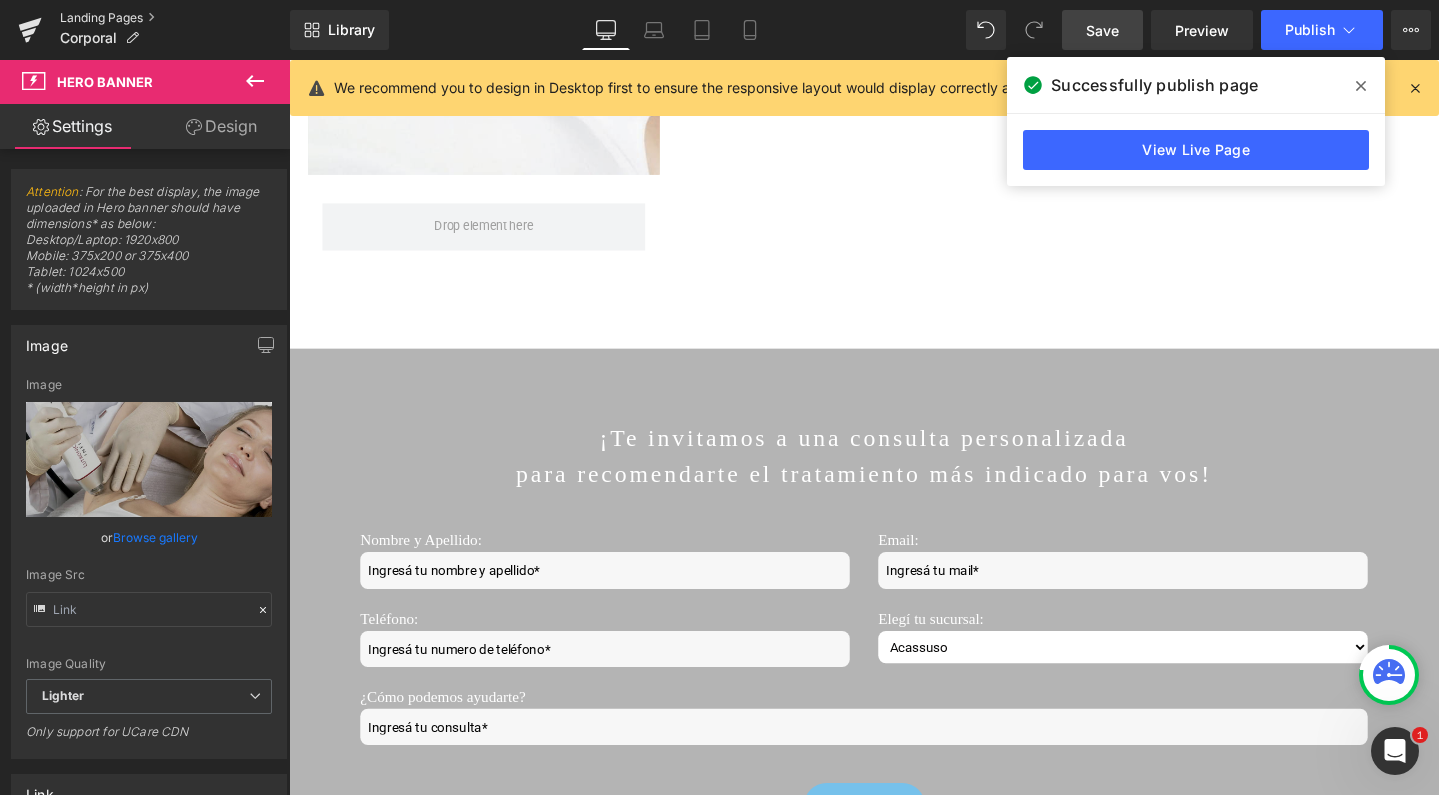 click on "Landing Pages" at bounding box center (175, 18) 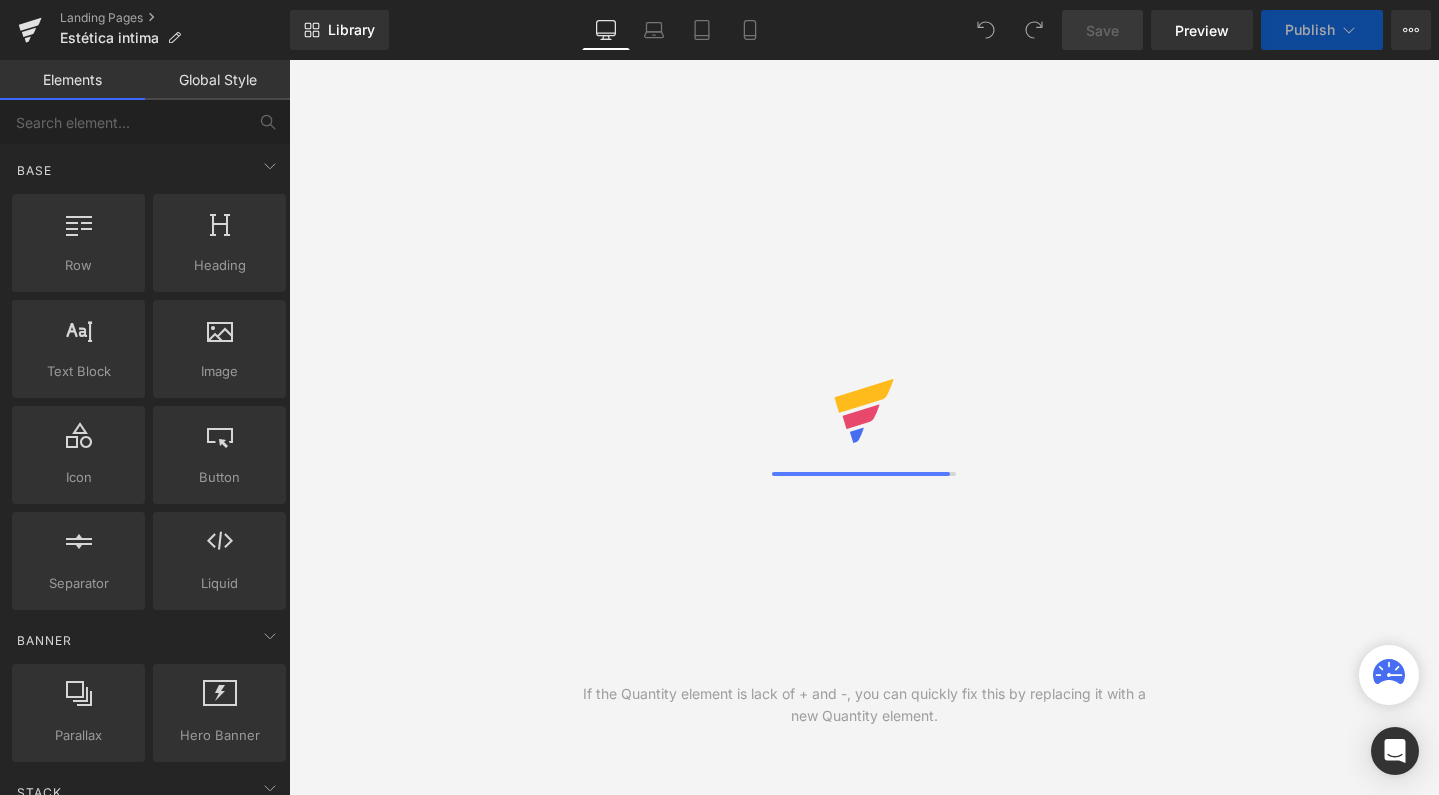 scroll, scrollTop: 0, scrollLeft: 0, axis: both 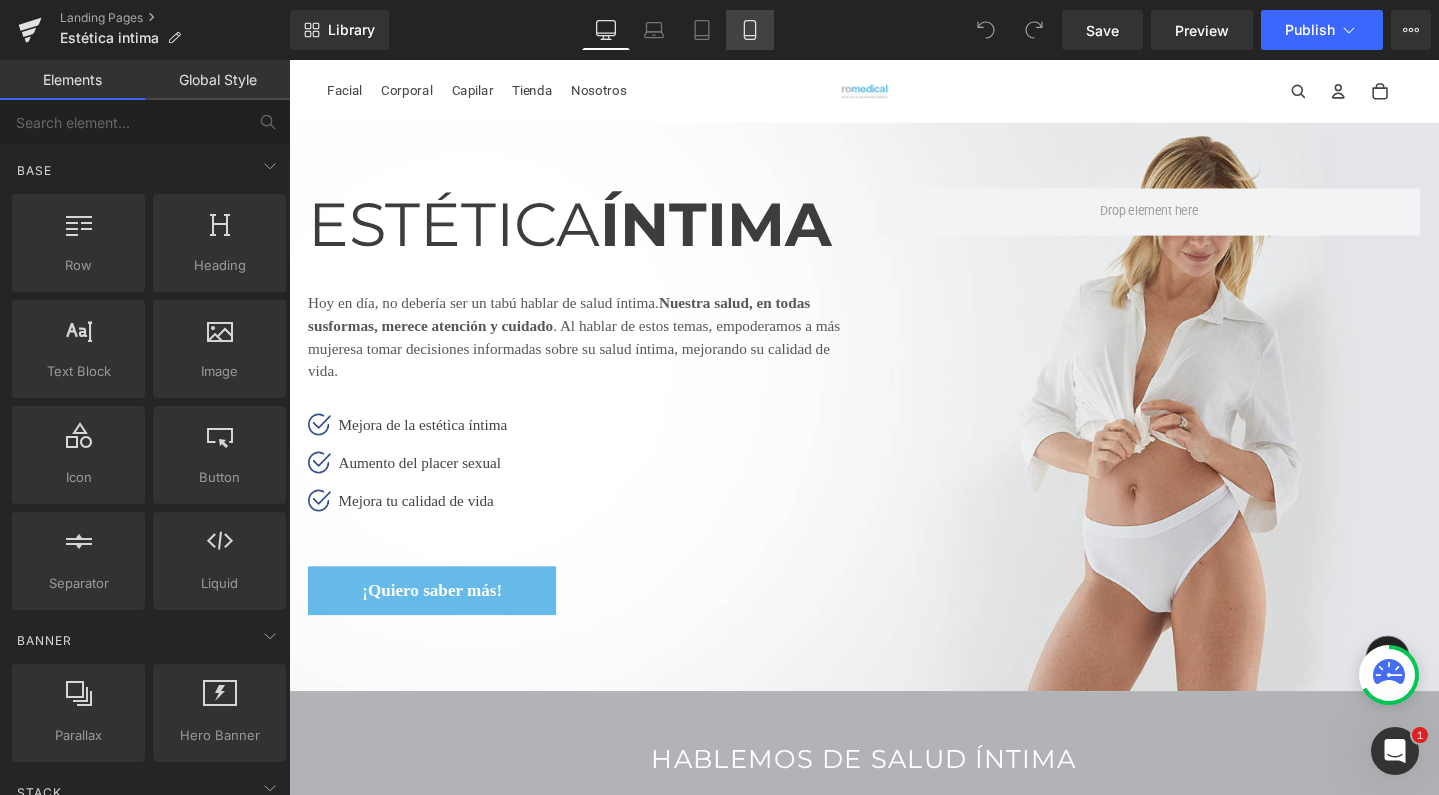 click on "Mobile" at bounding box center (750, 30) 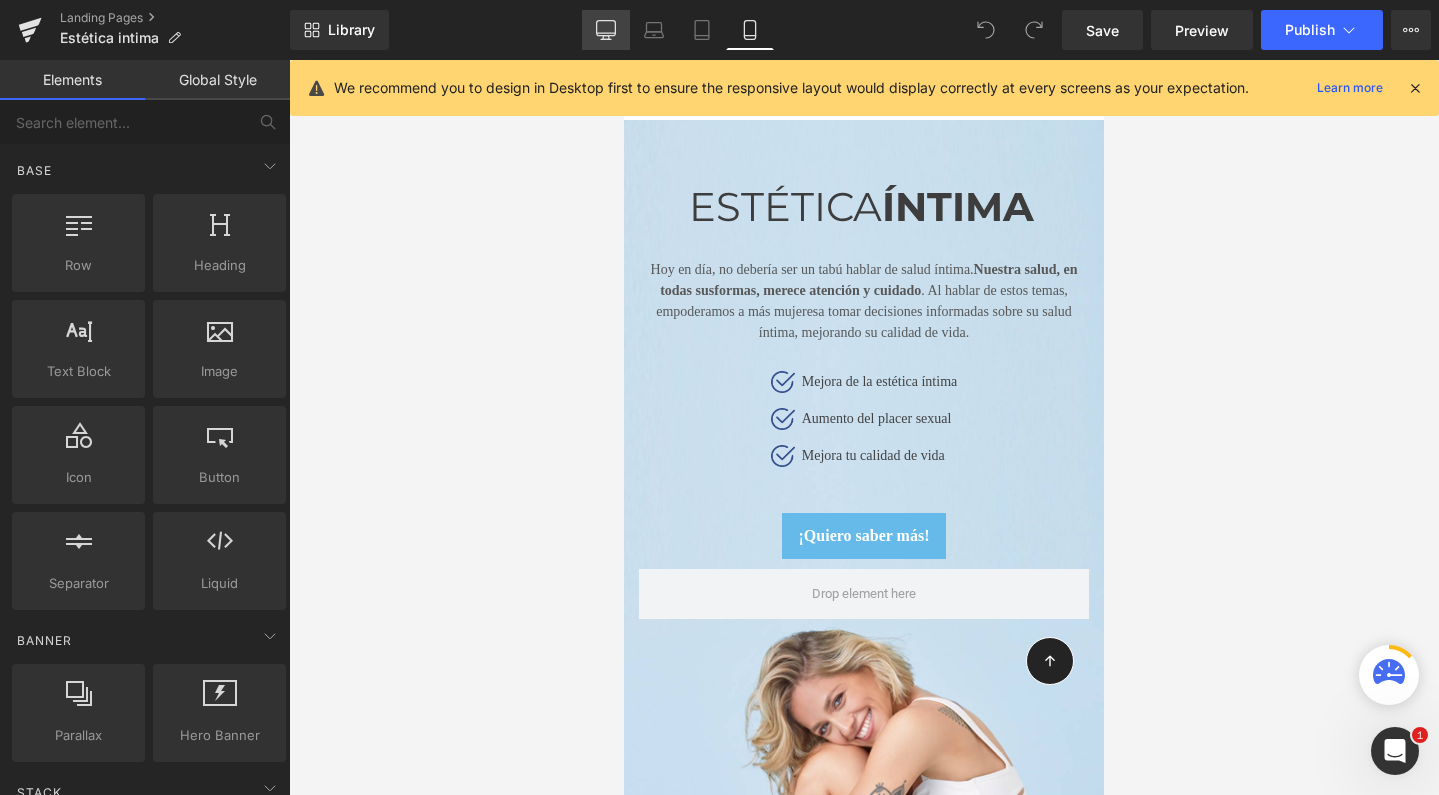 click 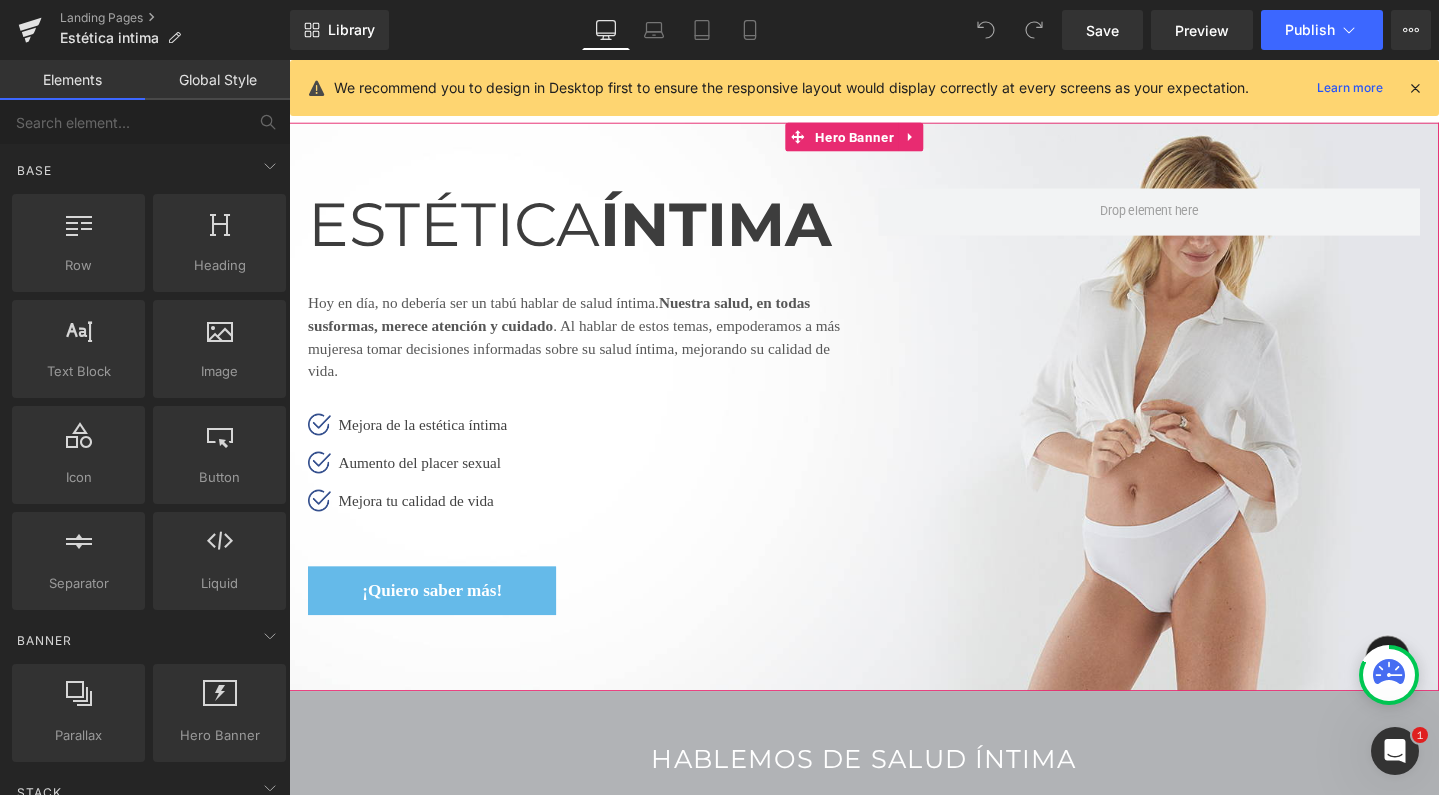 scroll, scrollTop: 0, scrollLeft: 0, axis: both 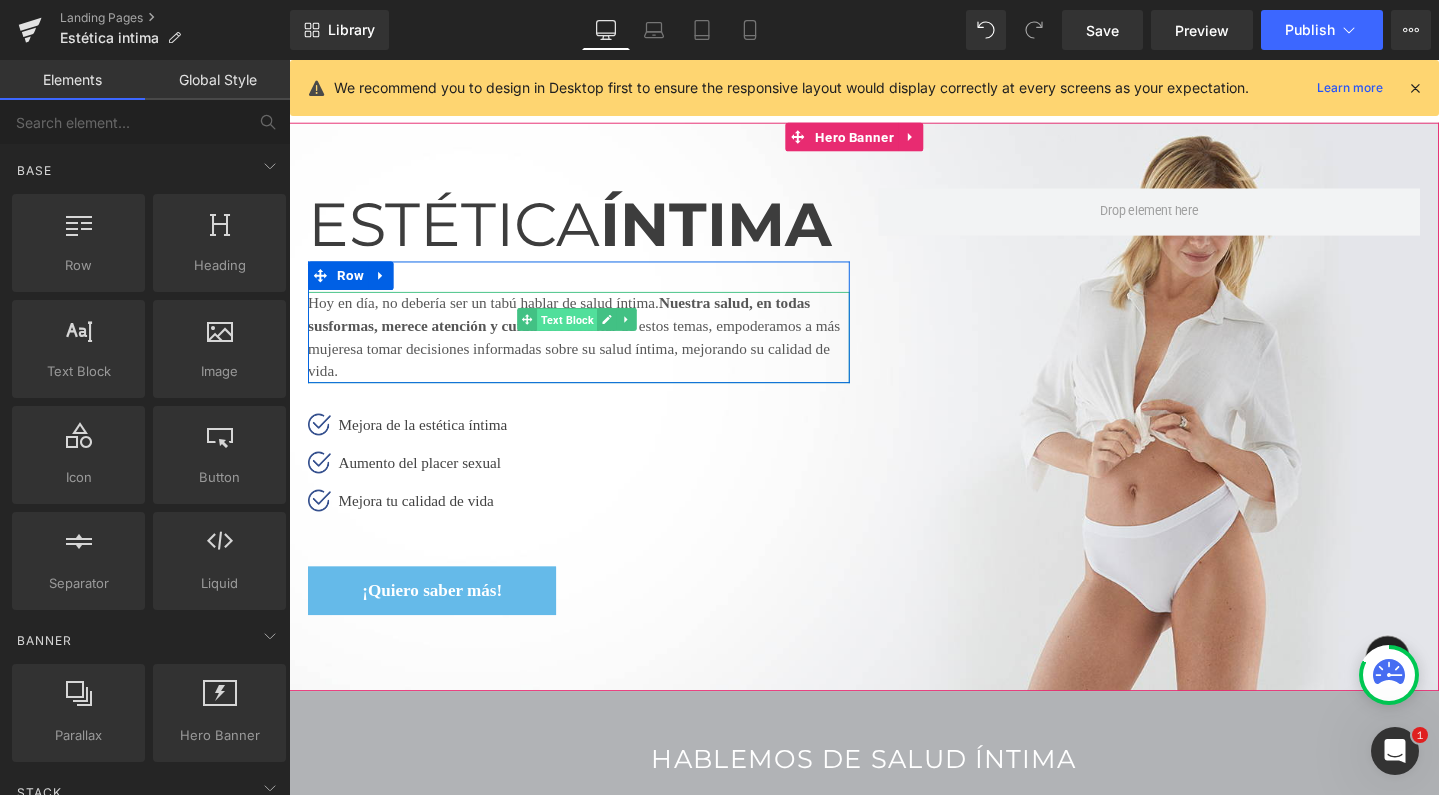 click on "Text Block" at bounding box center [581, 333] 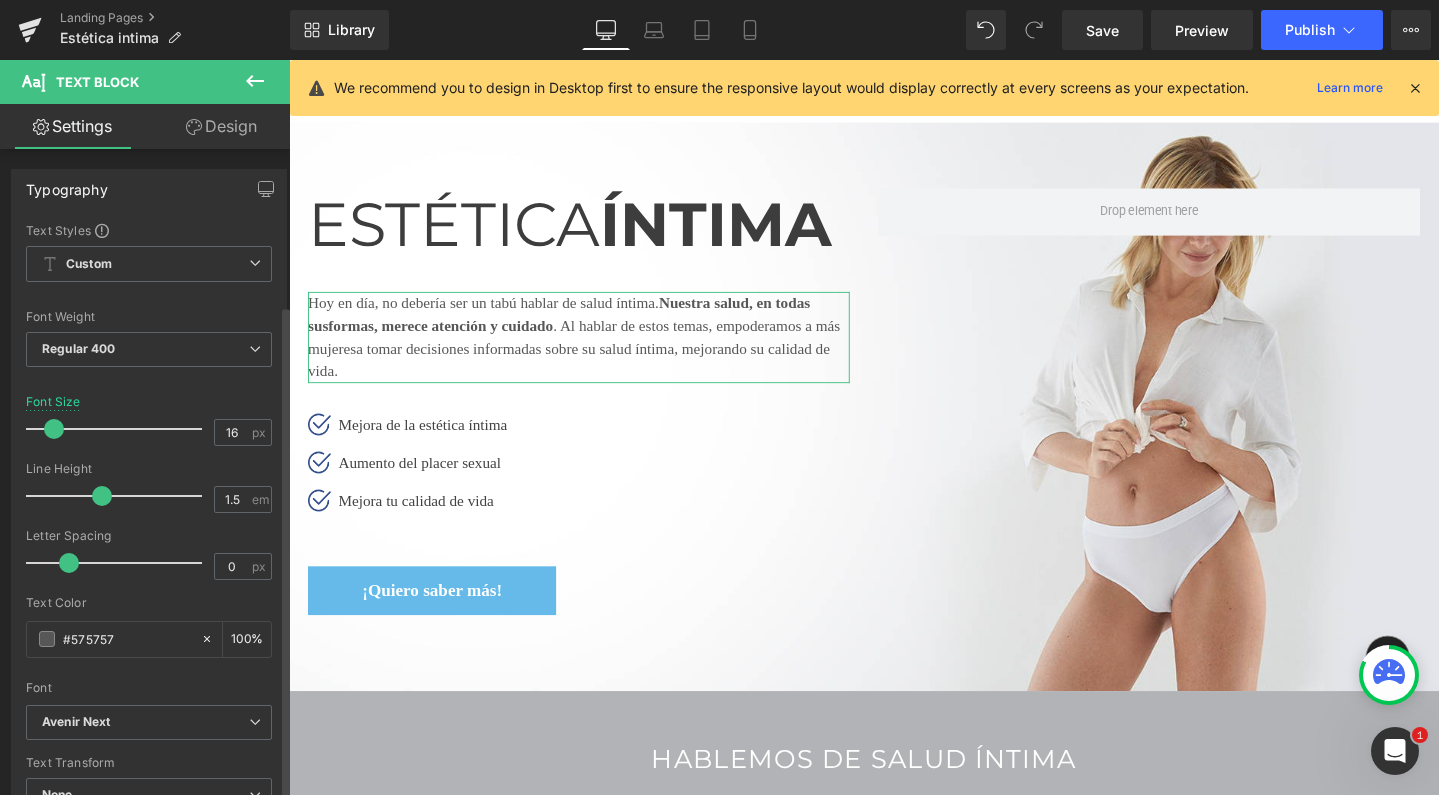 scroll, scrollTop: 577, scrollLeft: 0, axis: vertical 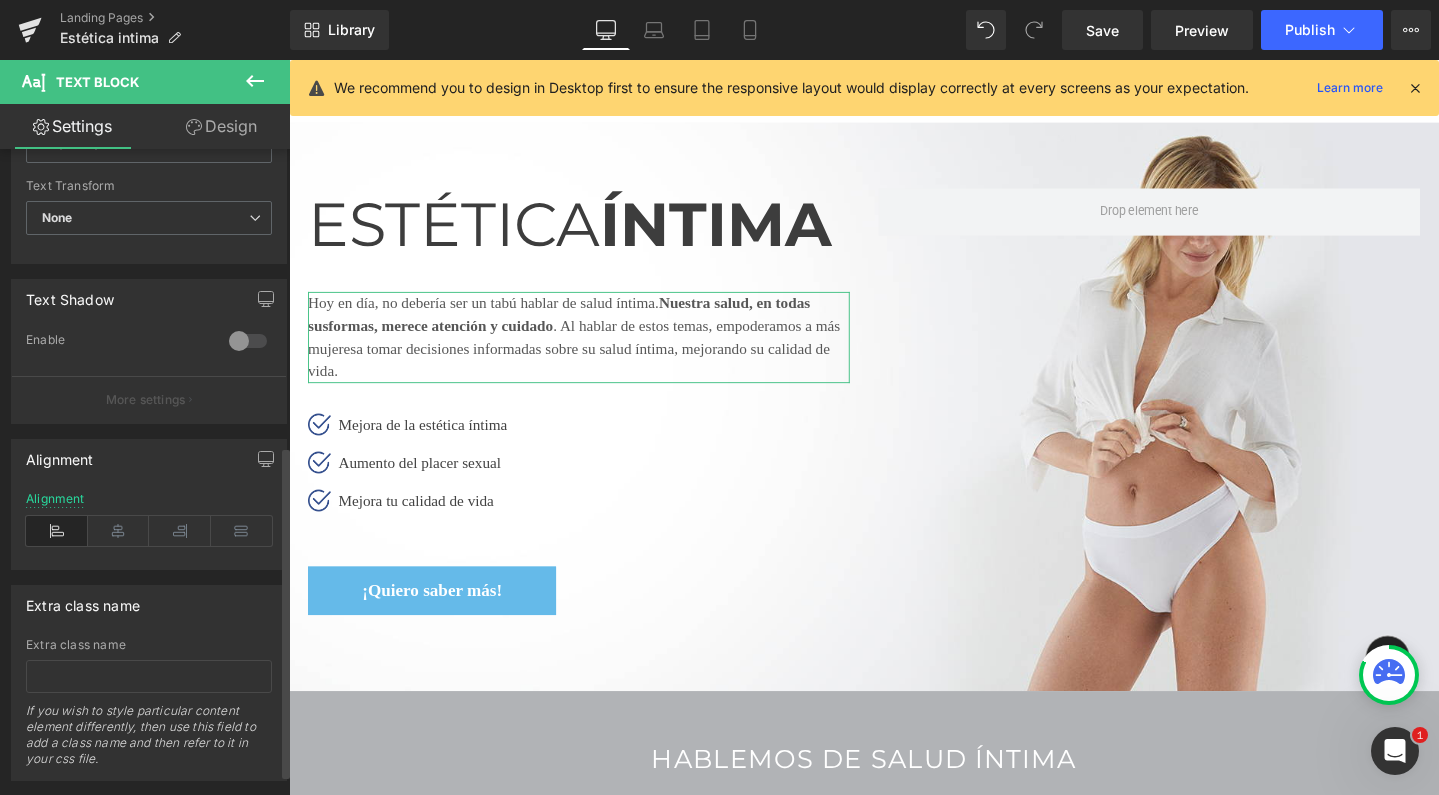 click at bounding box center [57, 531] 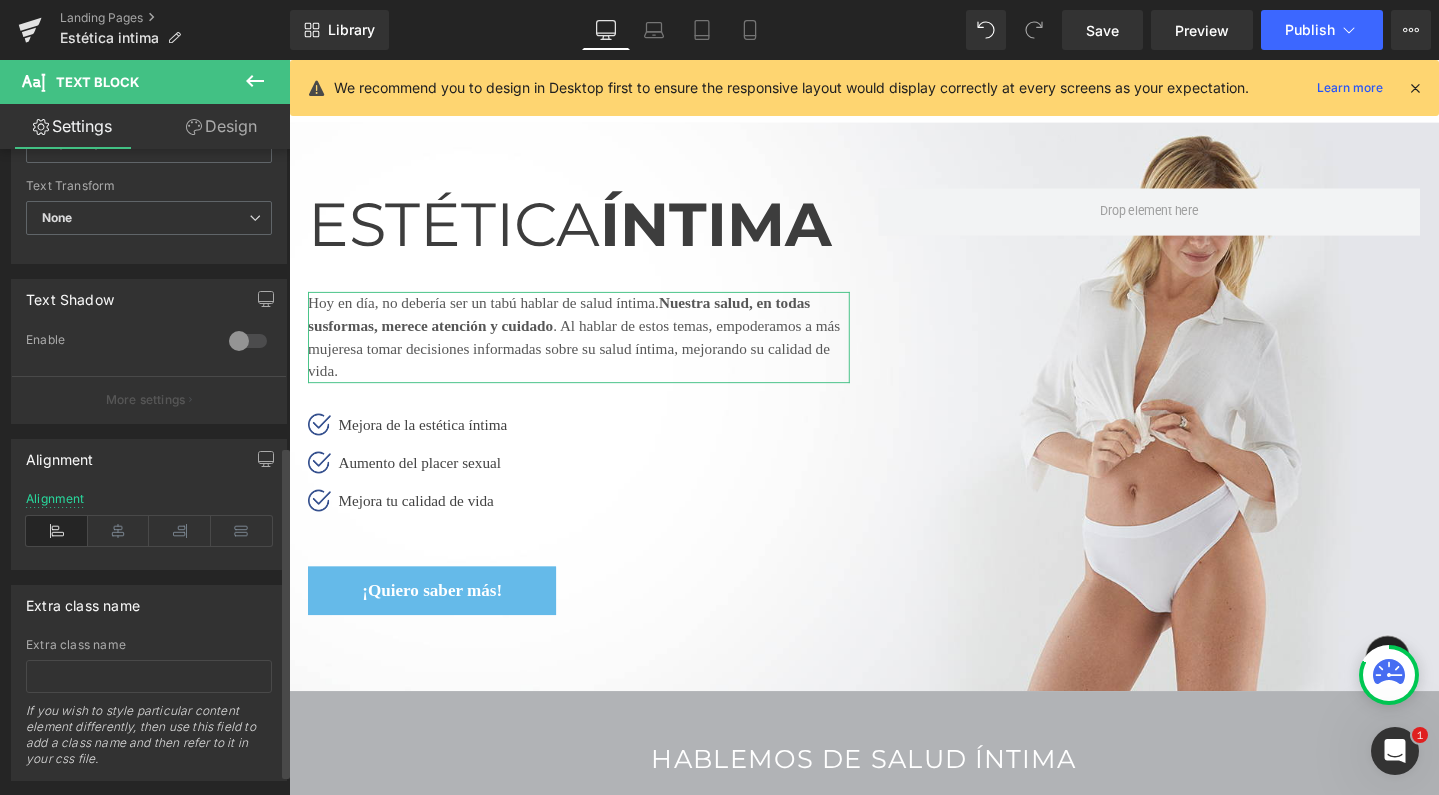 drag, startPoint x: 126, startPoint y: 538, endPoint x: 62, endPoint y: 538, distance: 64 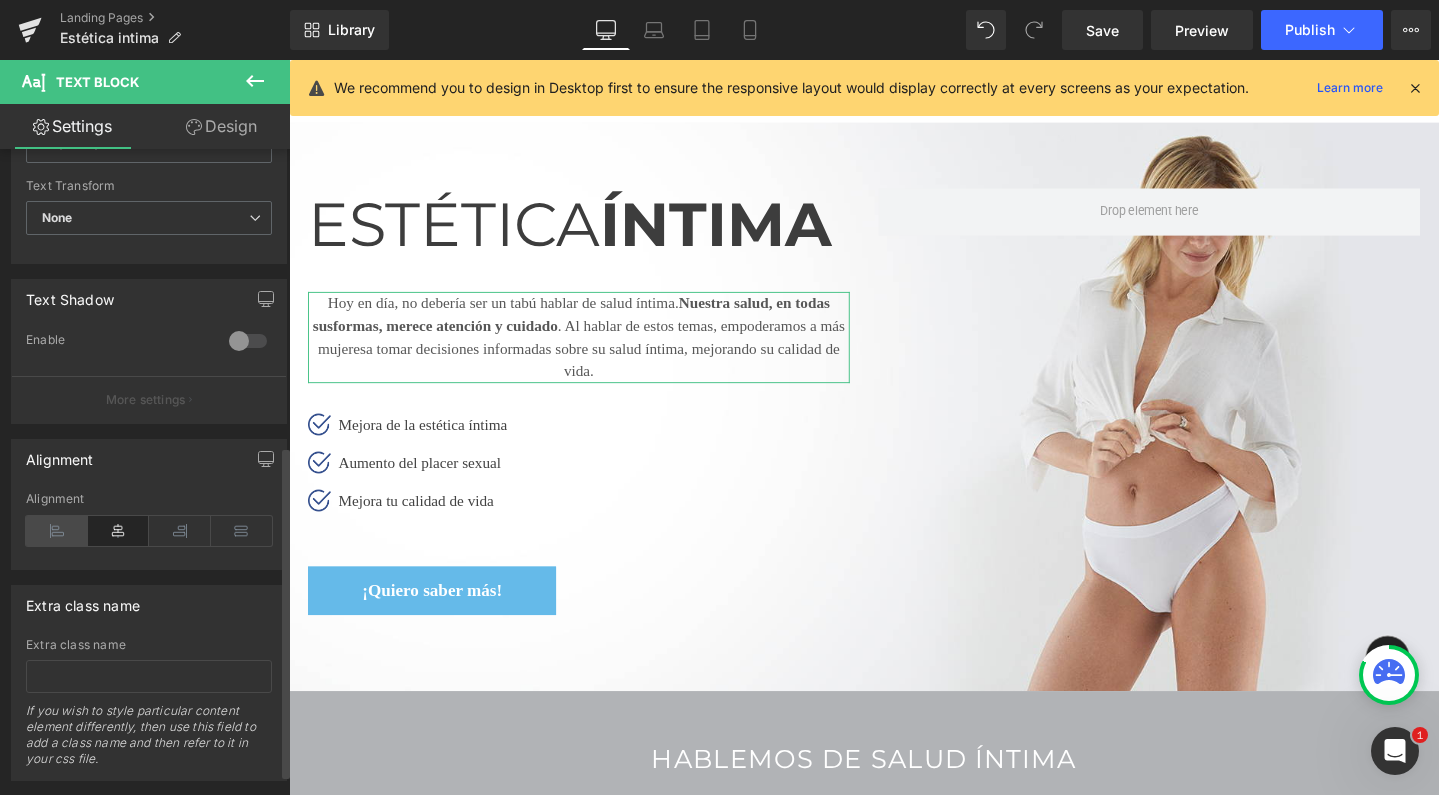 click at bounding box center [57, 531] 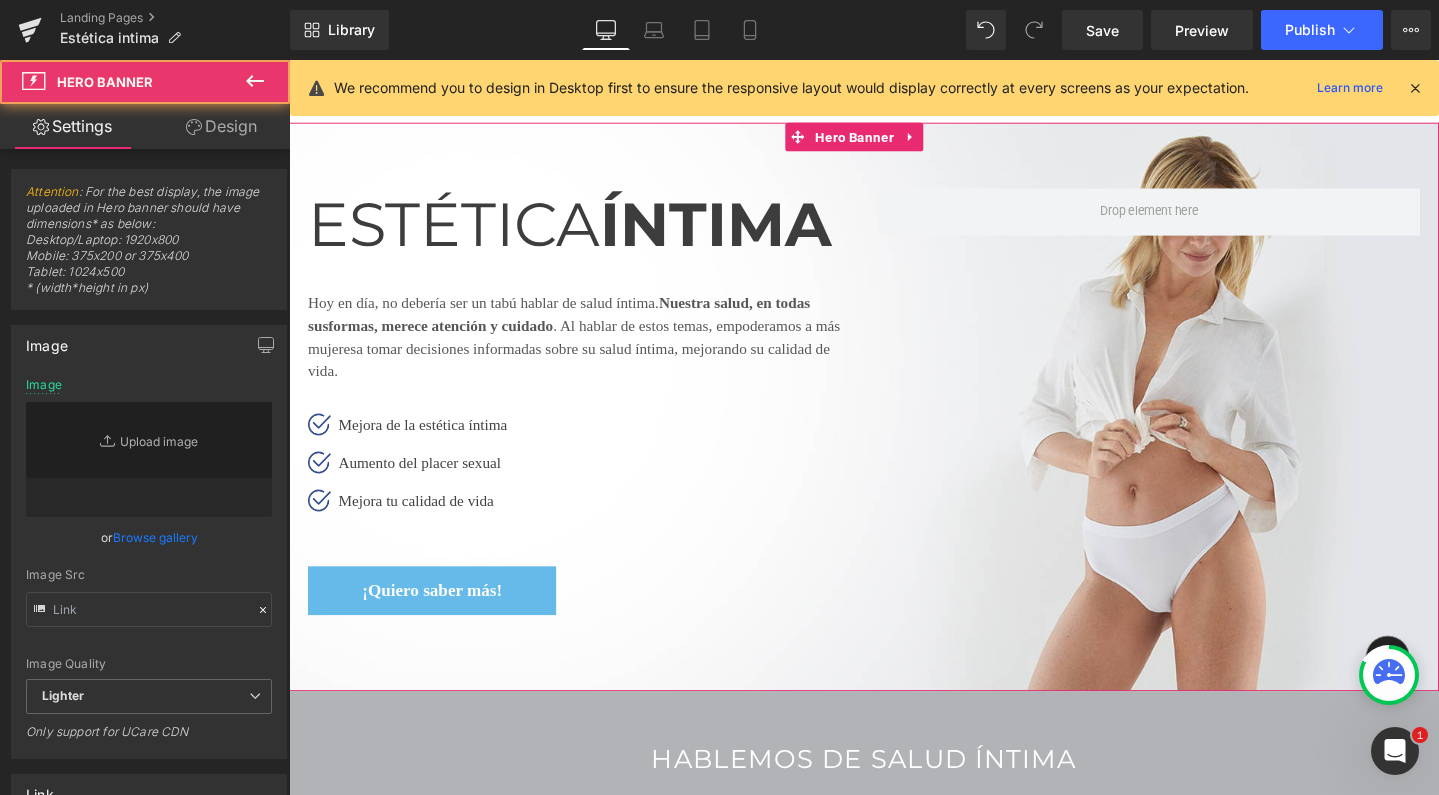 click at bounding box center [894, 425] 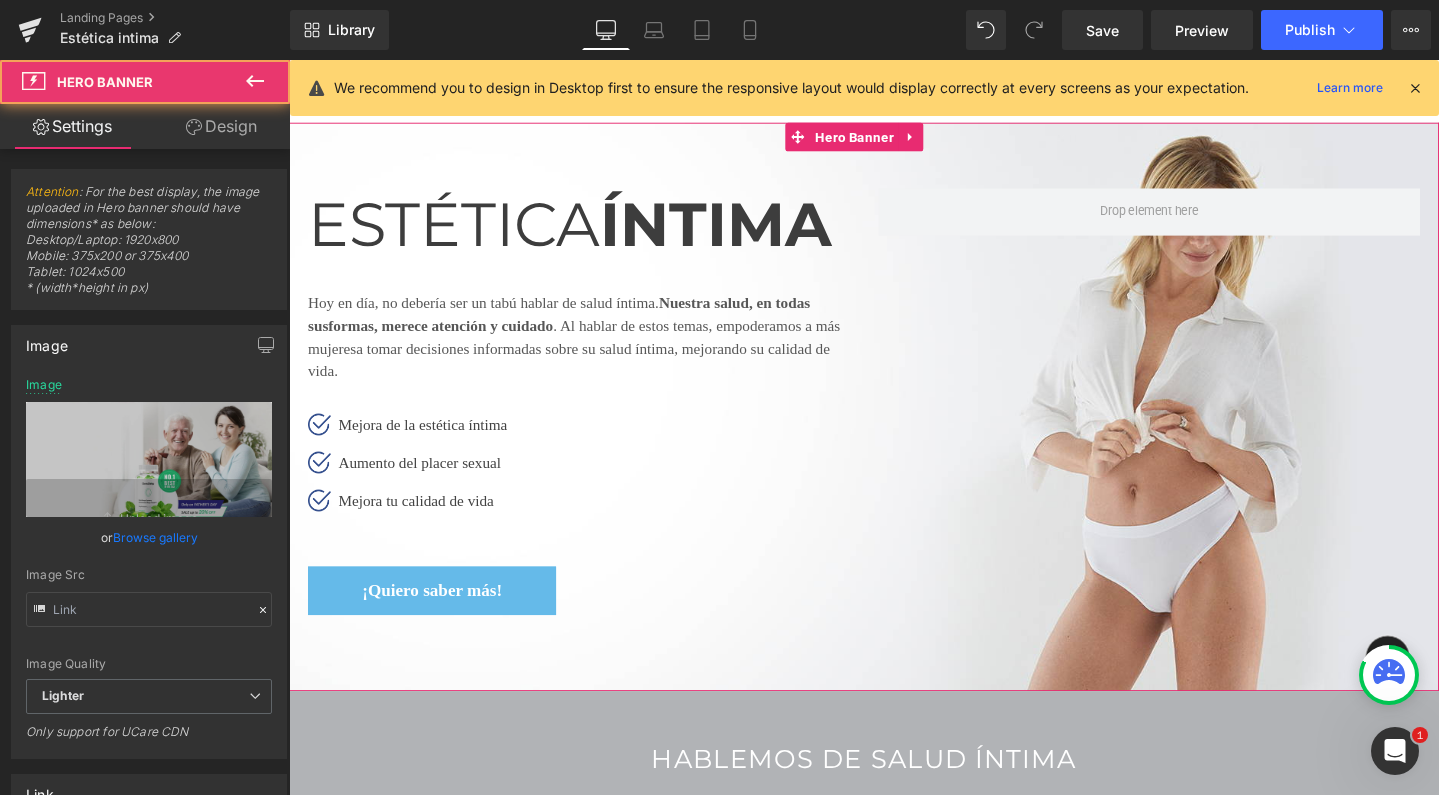 scroll, scrollTop: 5, scrollLeft: 0, axis: vertical 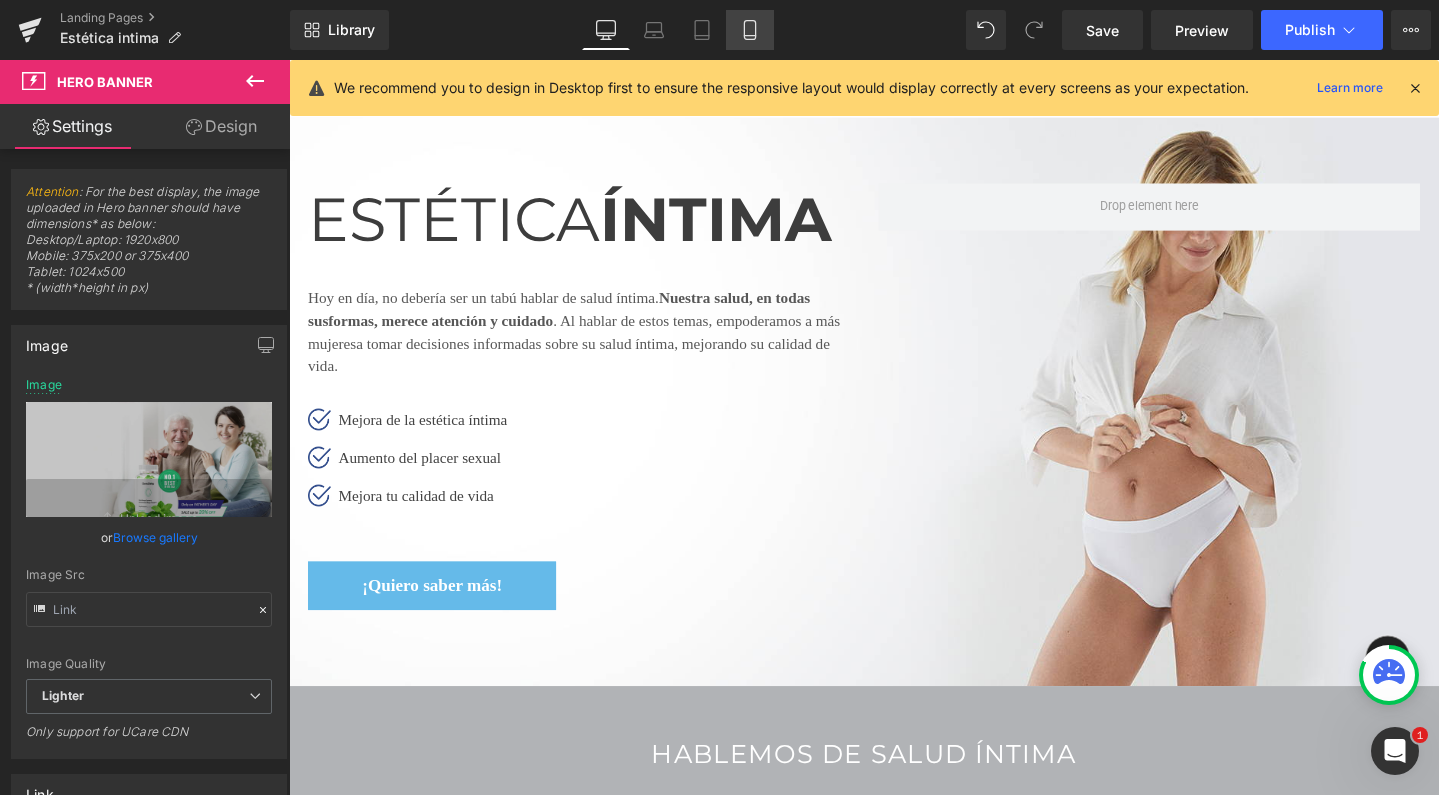 click 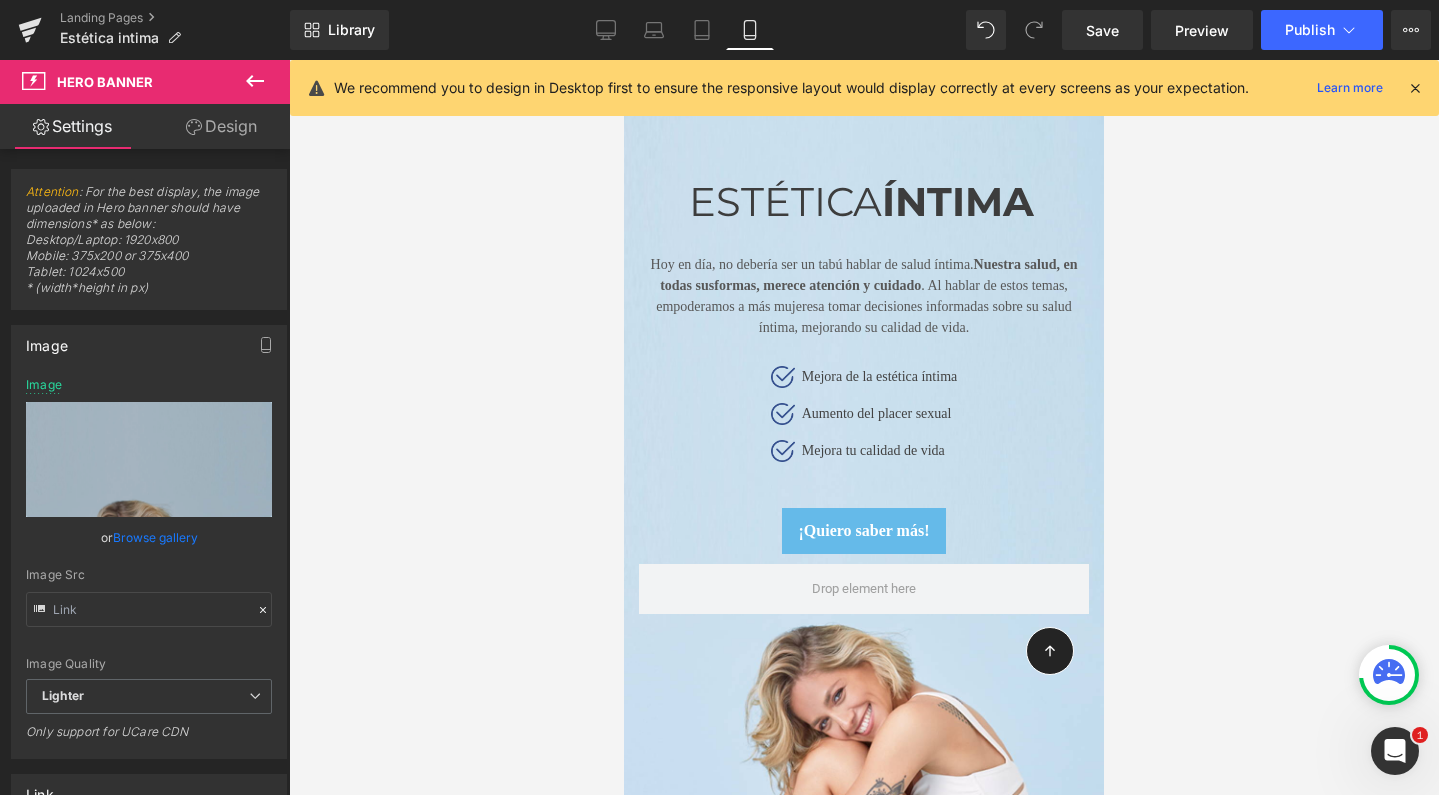 scroll, scrollTop: 0, scrollLeft: 0, axis: both 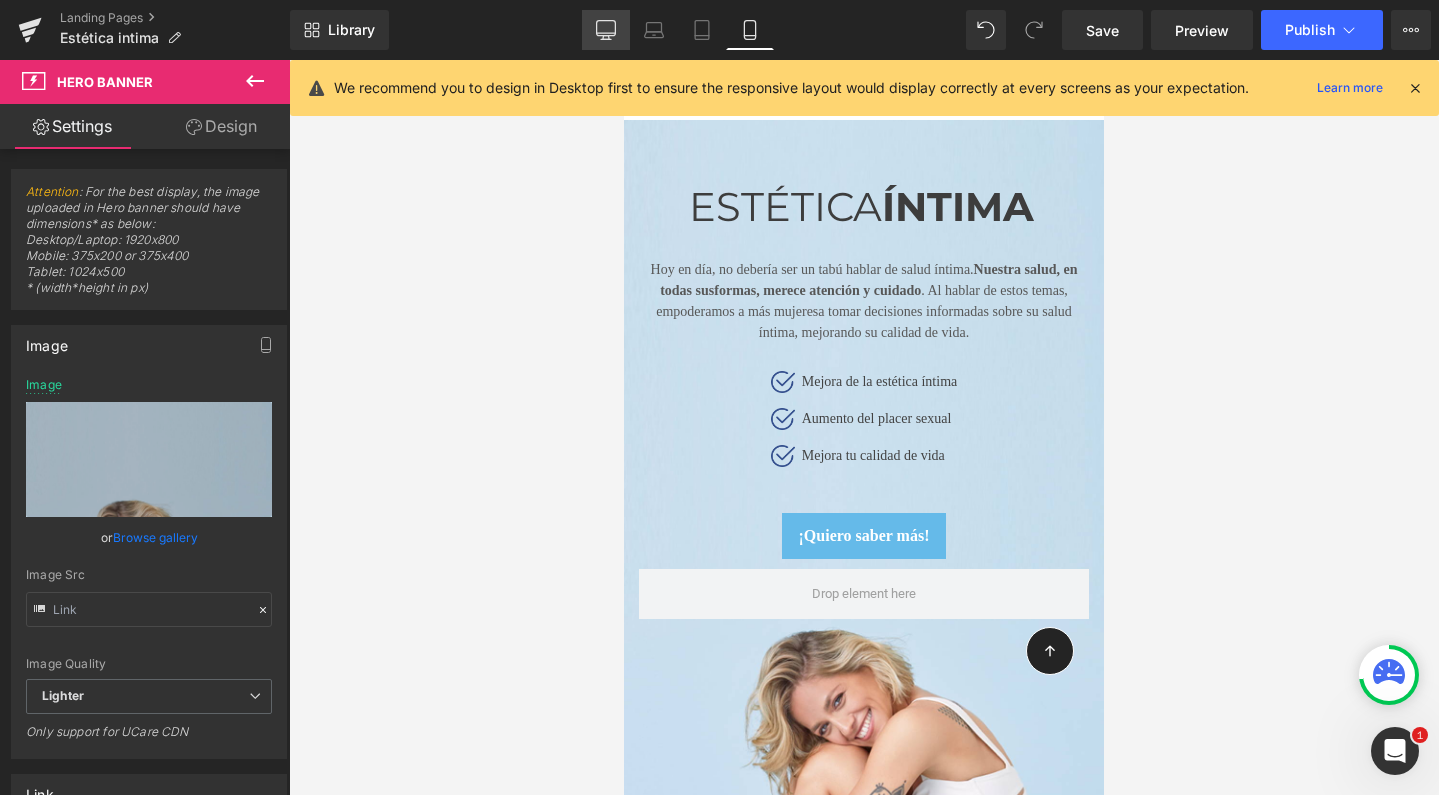 click 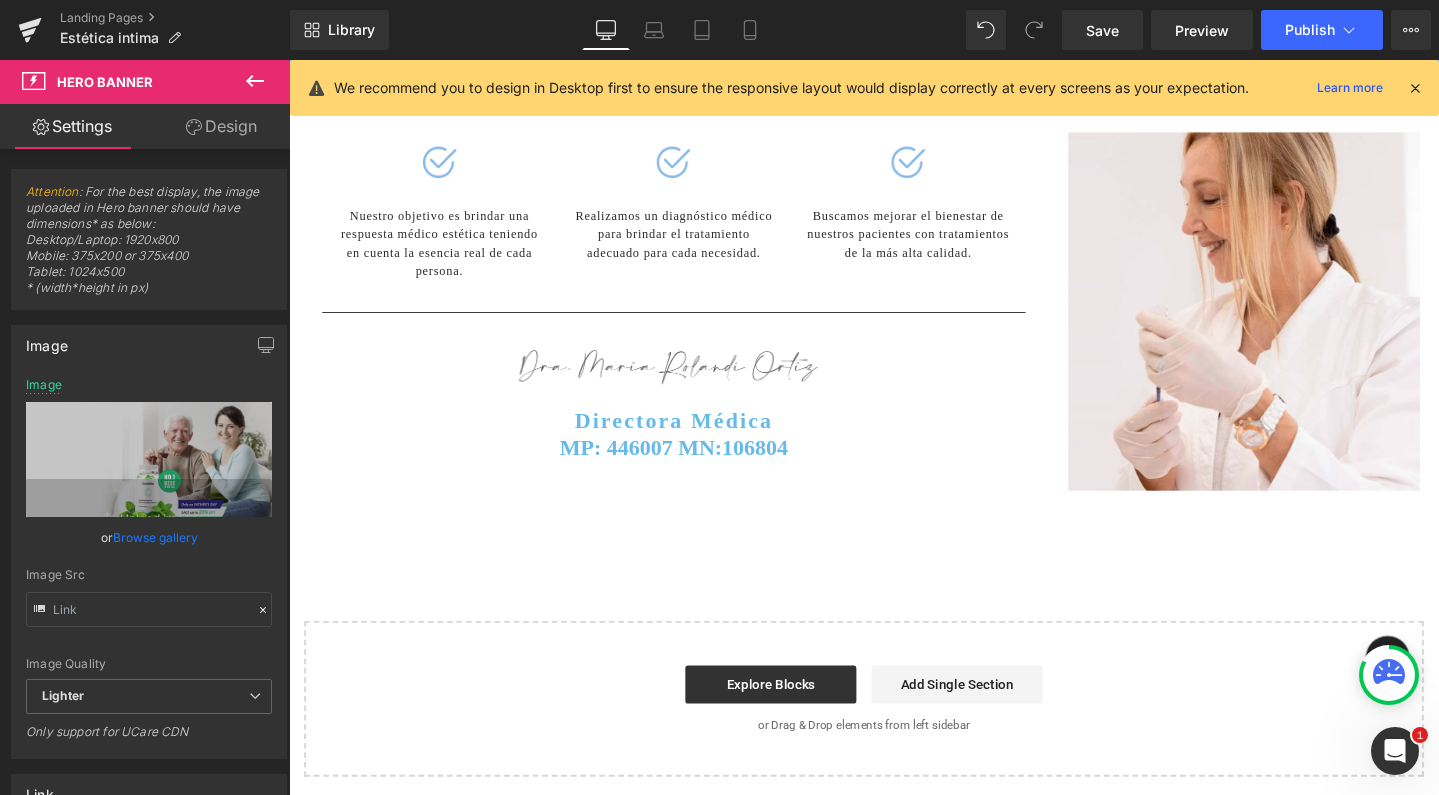 scroll, scrollTop: 7837, scrollLeft: 0, axis: vertical 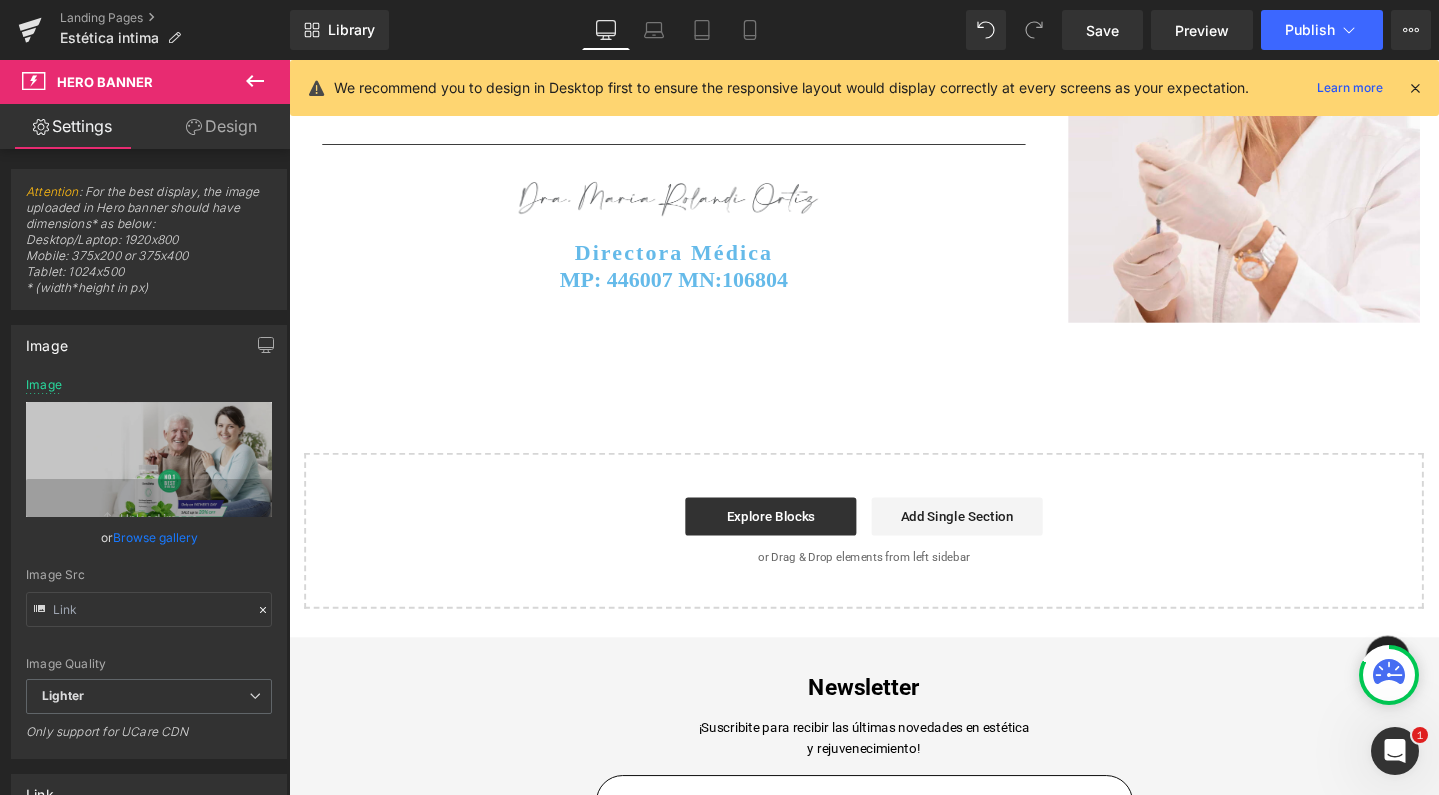 click at bounding box center [1415, 88] 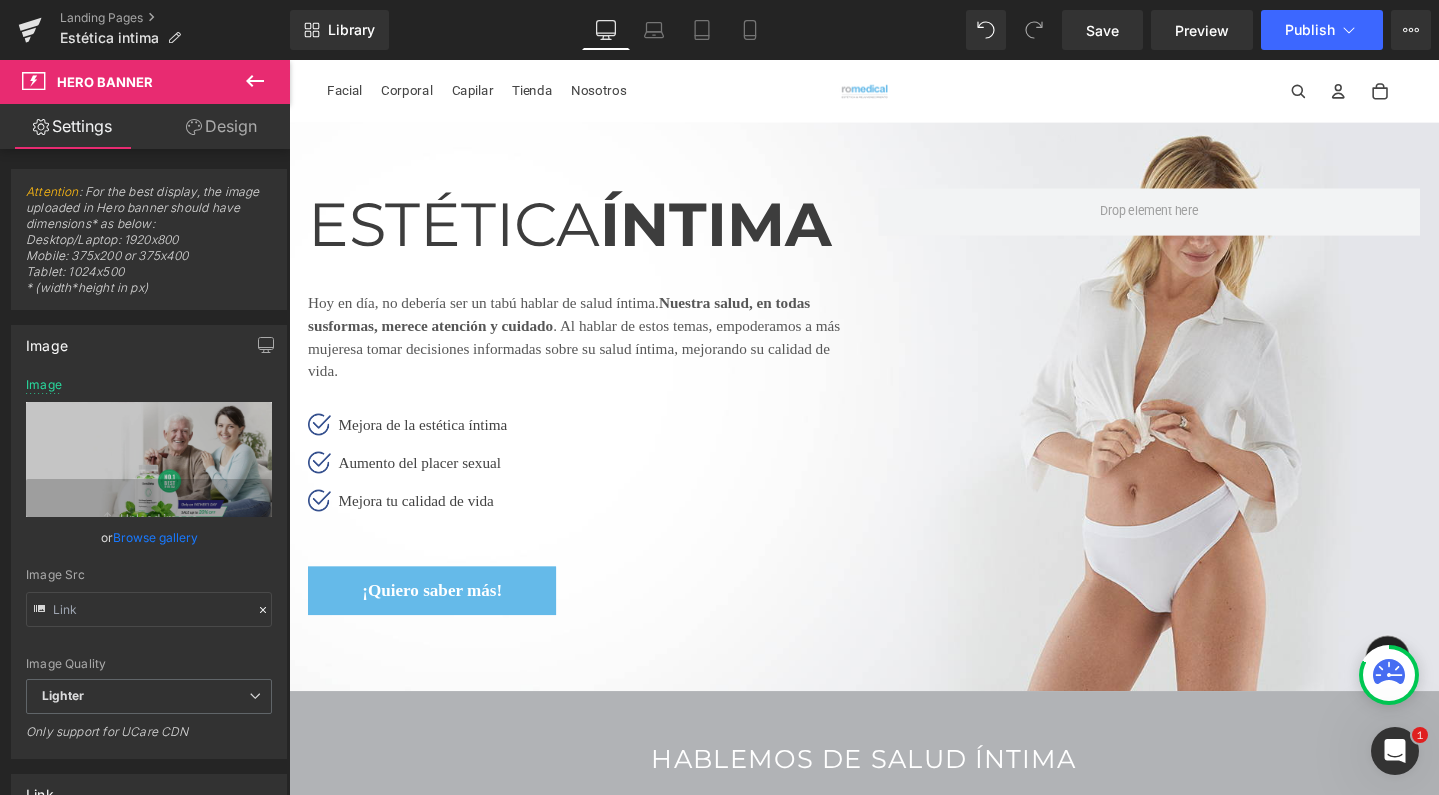 scroll, scrollTop: 0, scrollLeft: 0, axis: both 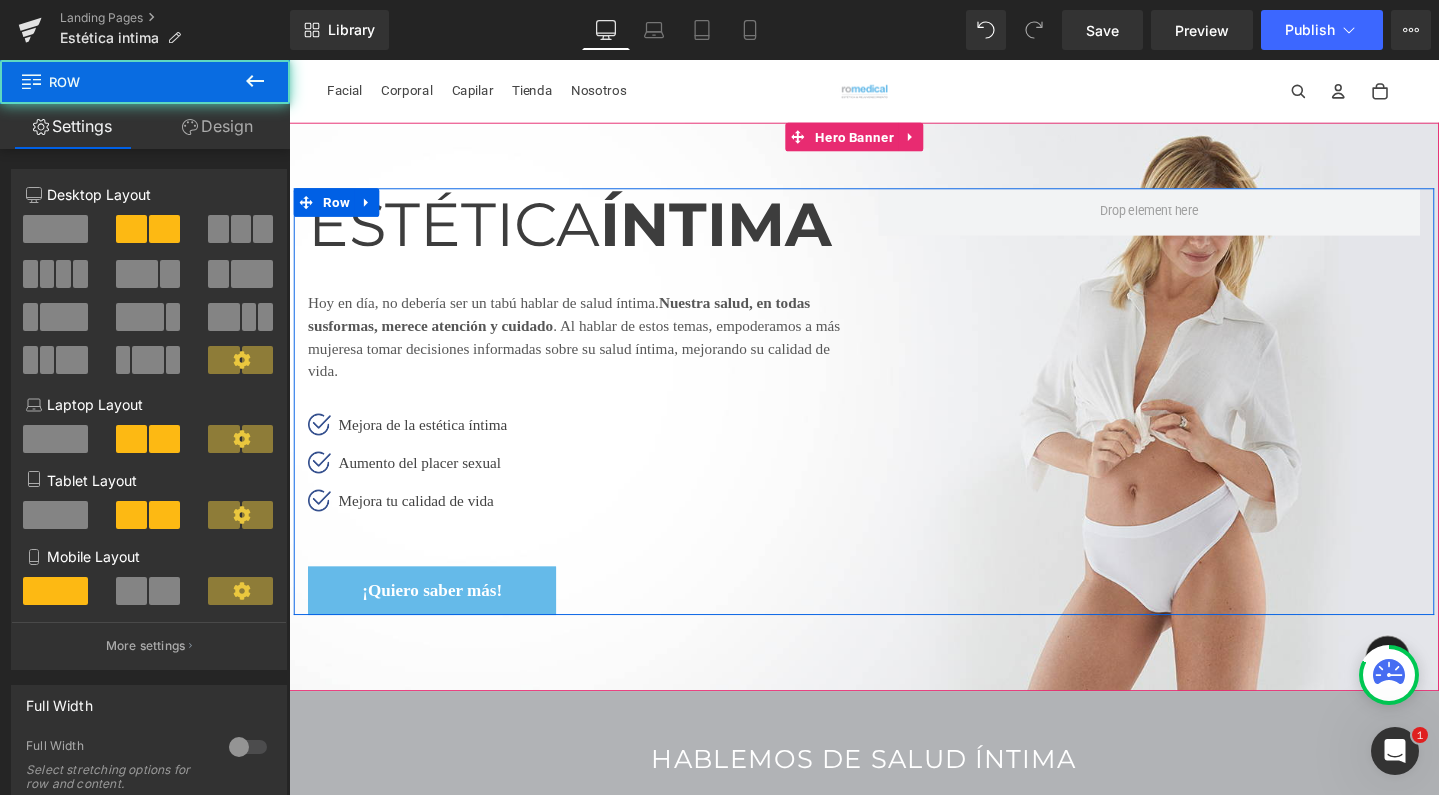 click on "ESTÉTICA  ÍNTIMA Heading         Hoy en día, no debería ser un tabú hablar de salud íntima.  Nuestra salud, en todas sus  formas, merece atención y cuidado . Al hablar de estos temas, empoderamos a más mujeres  a tomar decisiones informadas sobre su salud íntima, mejorando su calidad de vida. Text Block         Row   32px
Image
Mejora de la estética íntima
Text Block
Image
Aumento del placer sexual Text Block" at bounding box center (894, 419) 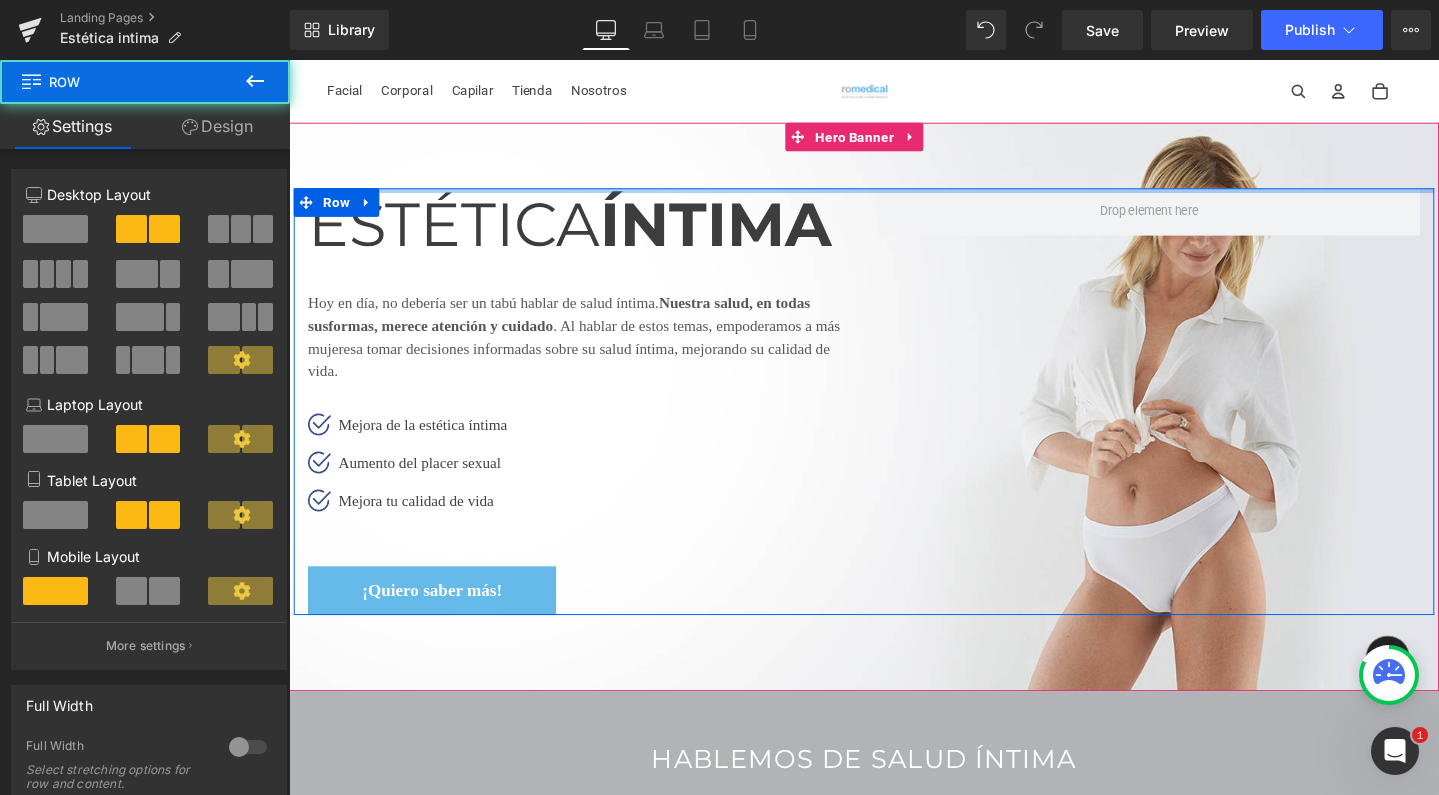 click on "ESTÉTICA  ÍNTIMA Heading         Hoy en día, no debería ser un tabú hablar de salud íntima.  Nuestra salud, en todas sus  formas, merece atención y cuidado . Al hablar de estos temas, empoderamos a más mujeres  a tomar decisiones informadas sobre su salud íntima, mejorando su calidad de vida. Text Block         Row   32px
Image
Mejora de la estética íntima
Text Block
Image
Aumento del placer sexual Text Block" at bounding box center (894, 419) 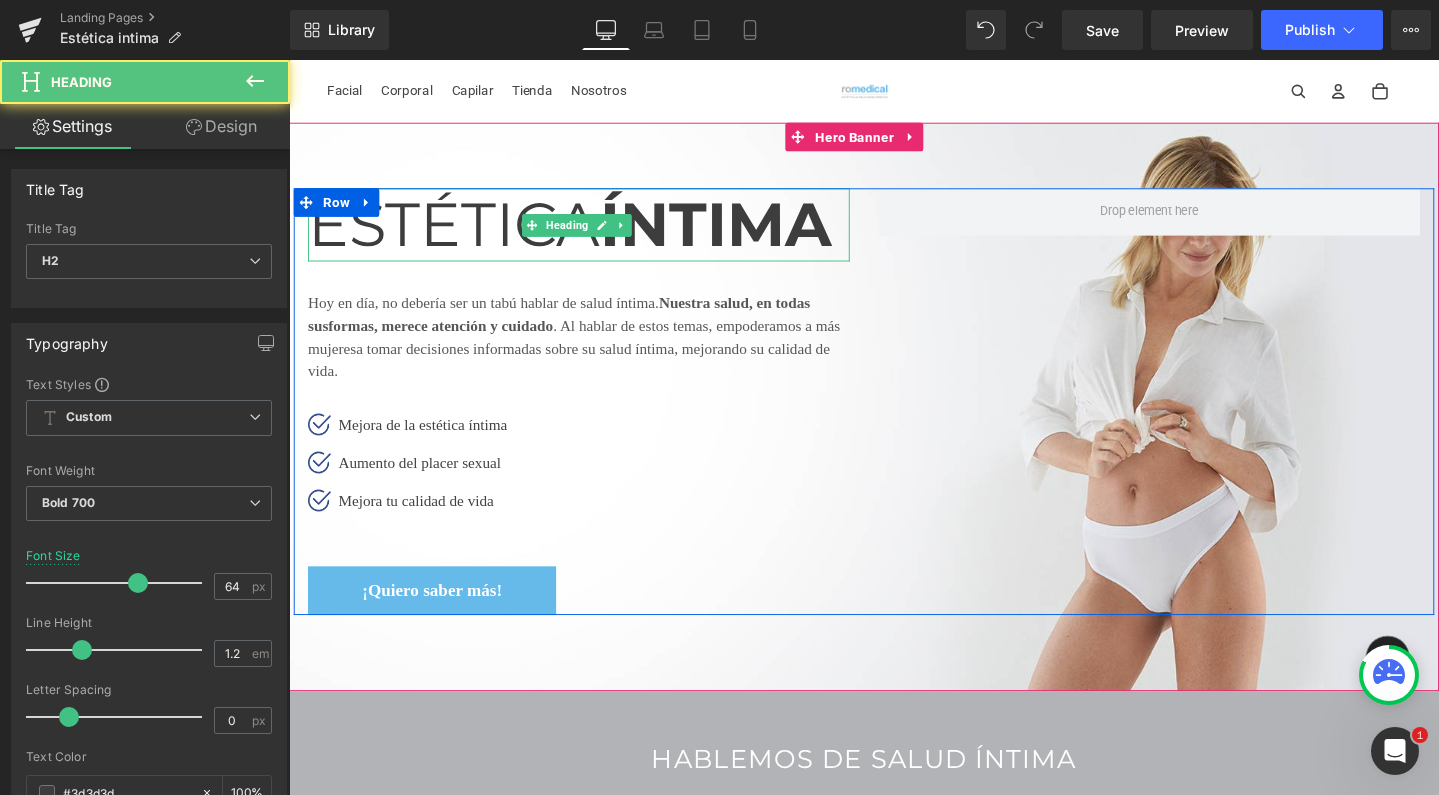 click on "ESTÉTICA  ÍNTIMA" at bounding box center (586, 233) 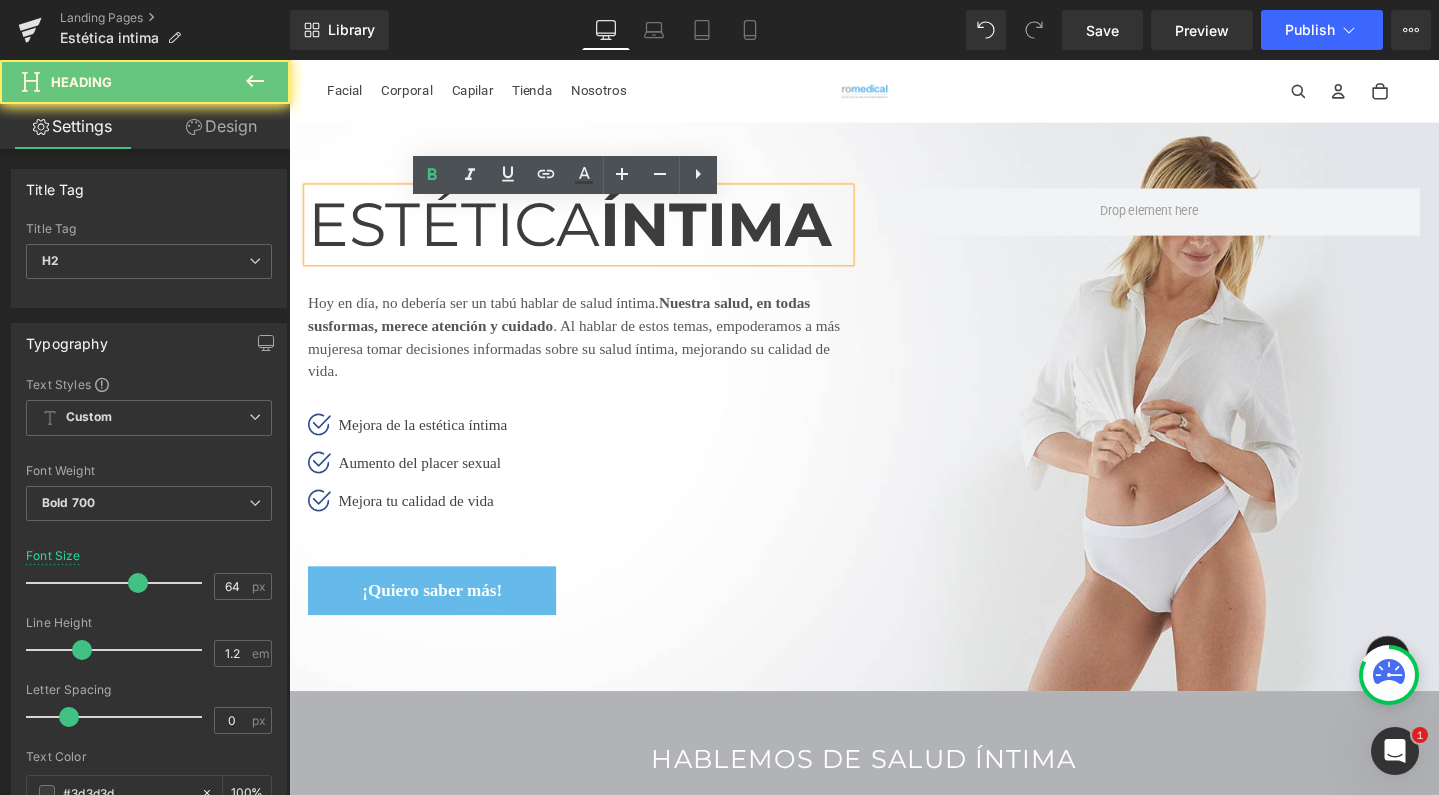 click on "ESTÉTICA  ÍNTIMA" at bounding box center [586, 233] 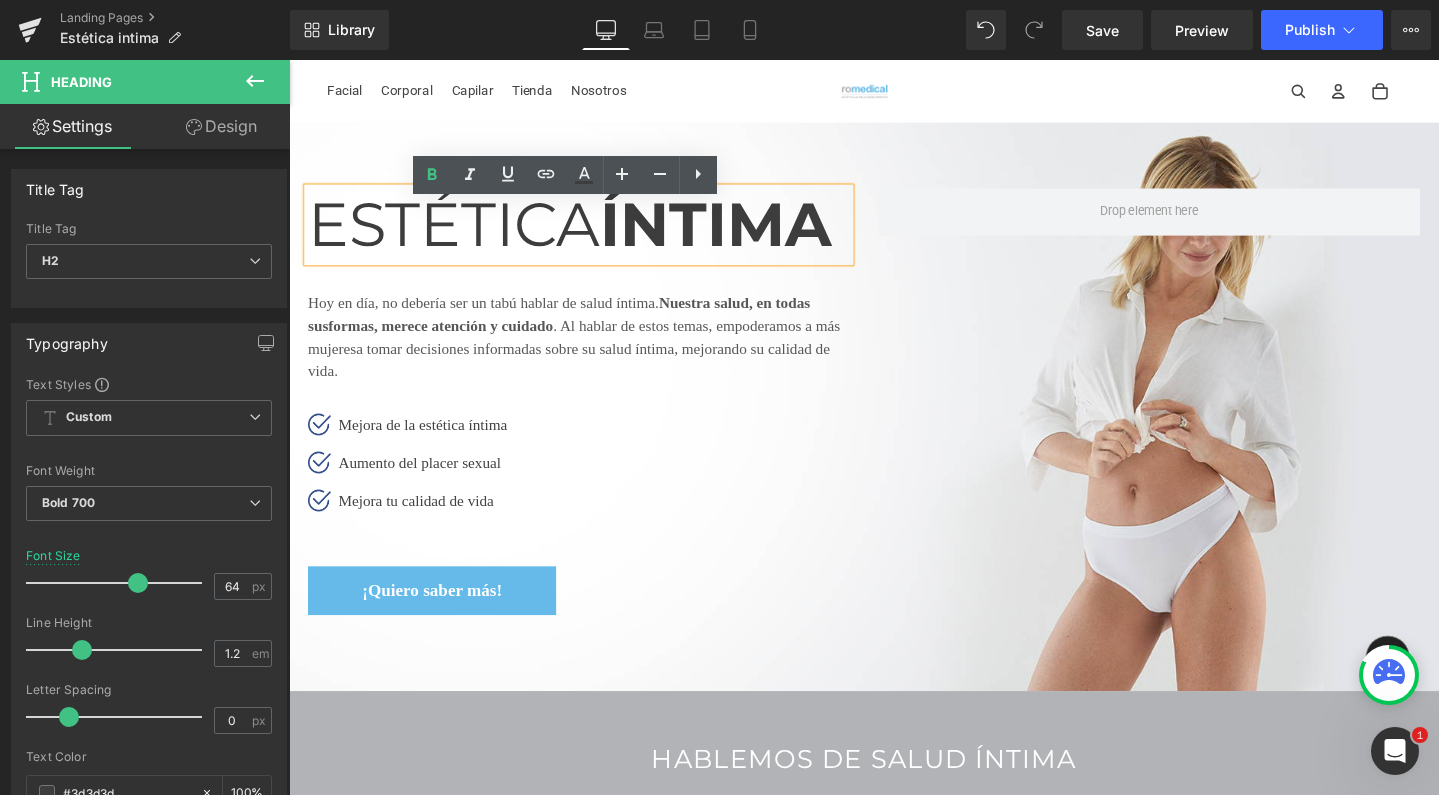 click on "ESTÉTICA  ÍNTIMA" at bounding box center [586, 233] 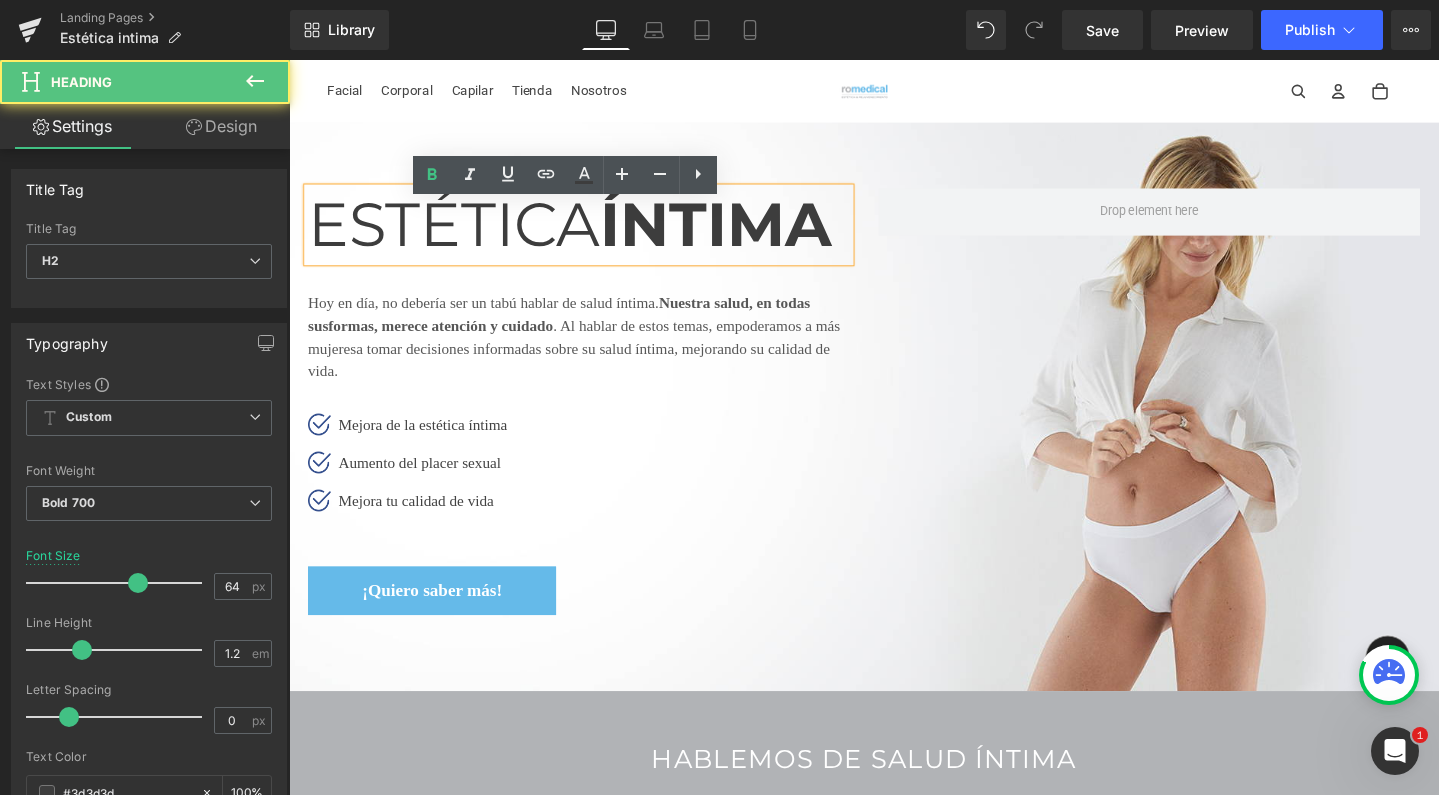 click on "ESTÉTICA  ÍNTIMA" at bounding box center [586, 233] 